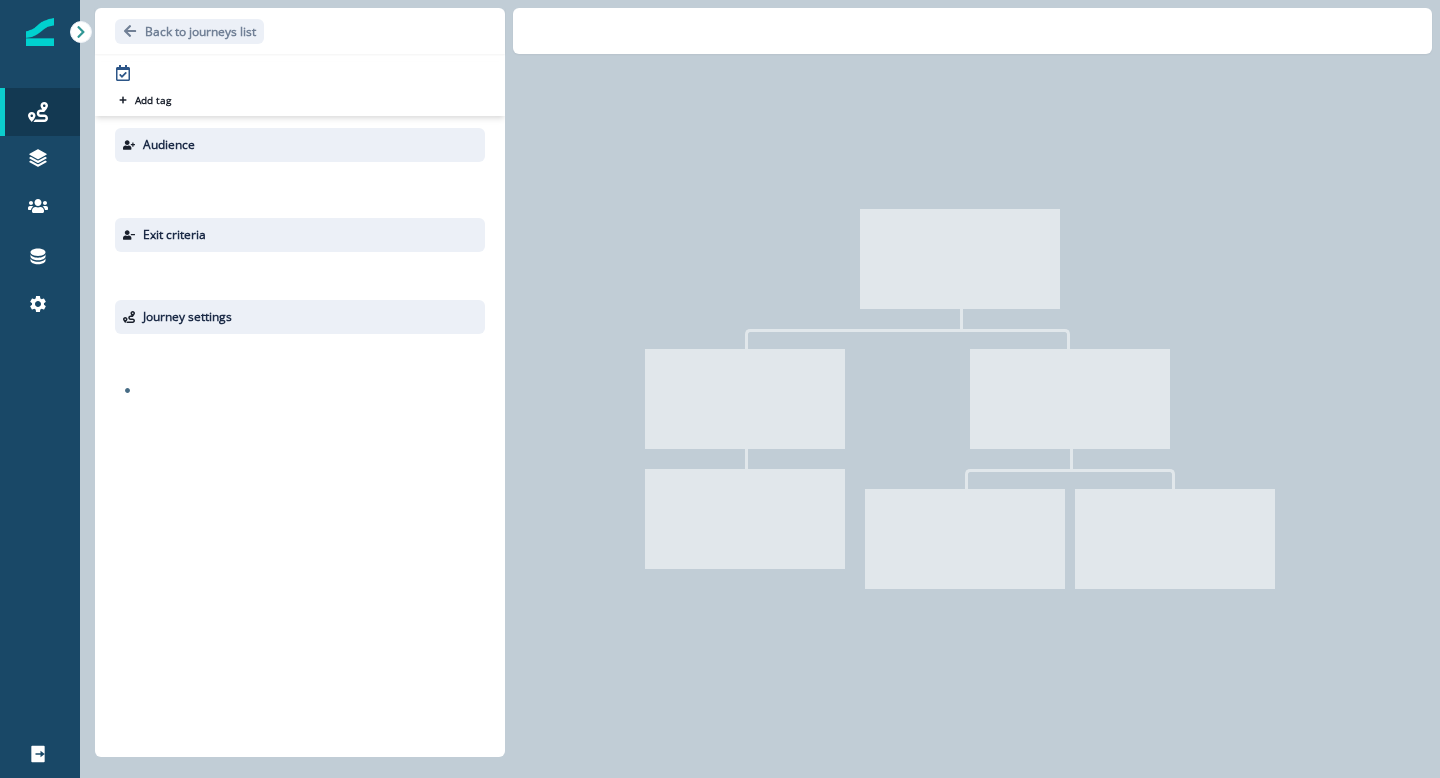 scroll, scrollTop: 0, scrollLeft: 0, axis: both 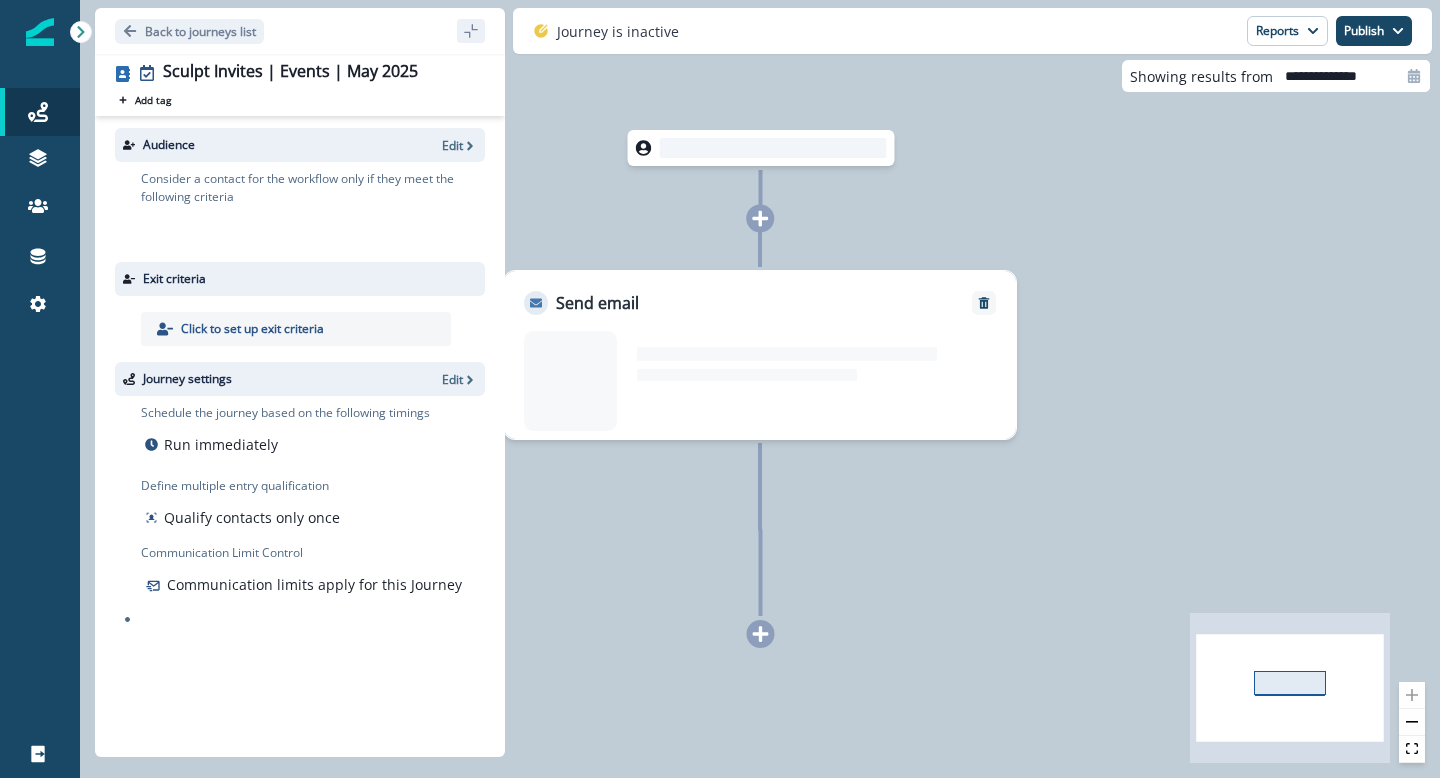 click at bounding box center (40, 32) 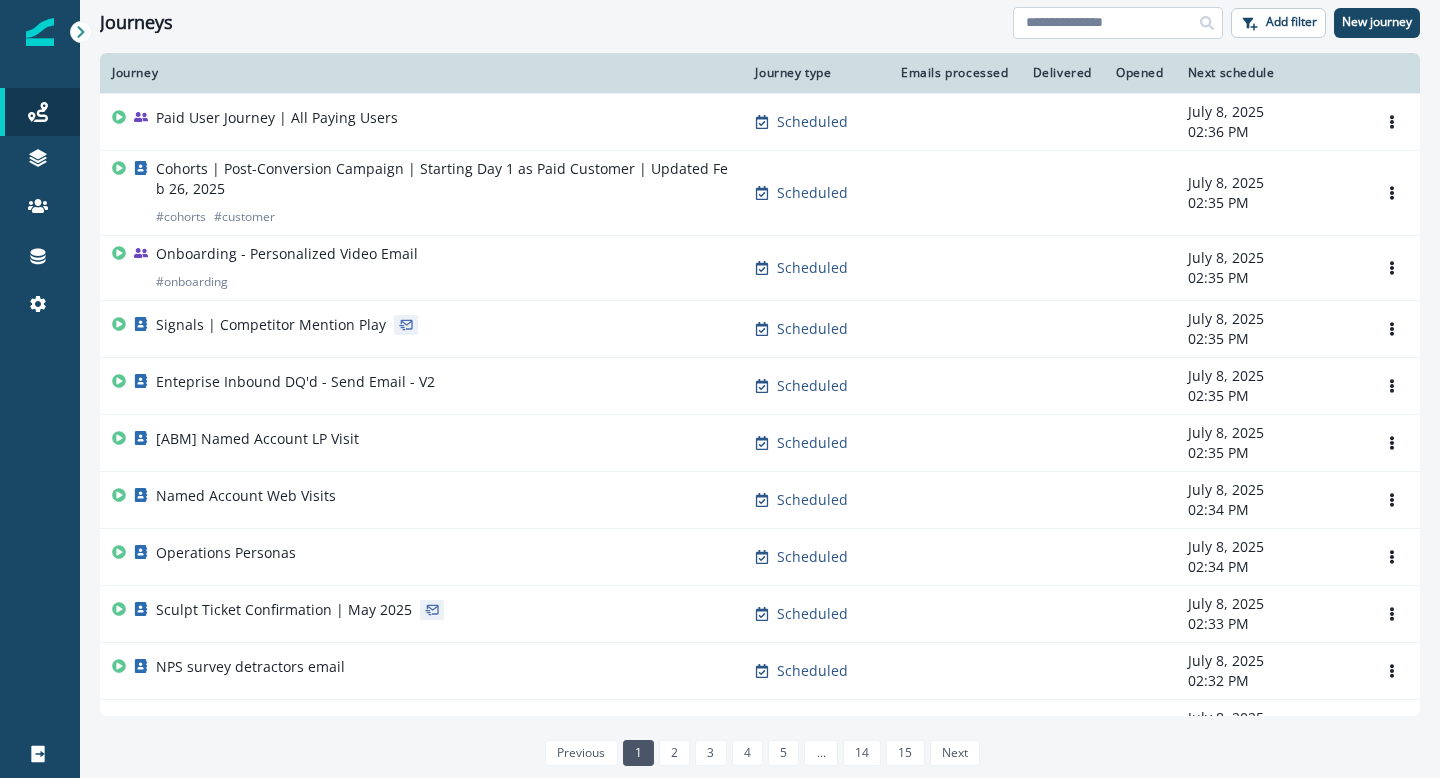 click at bounding box center (1118, 23) 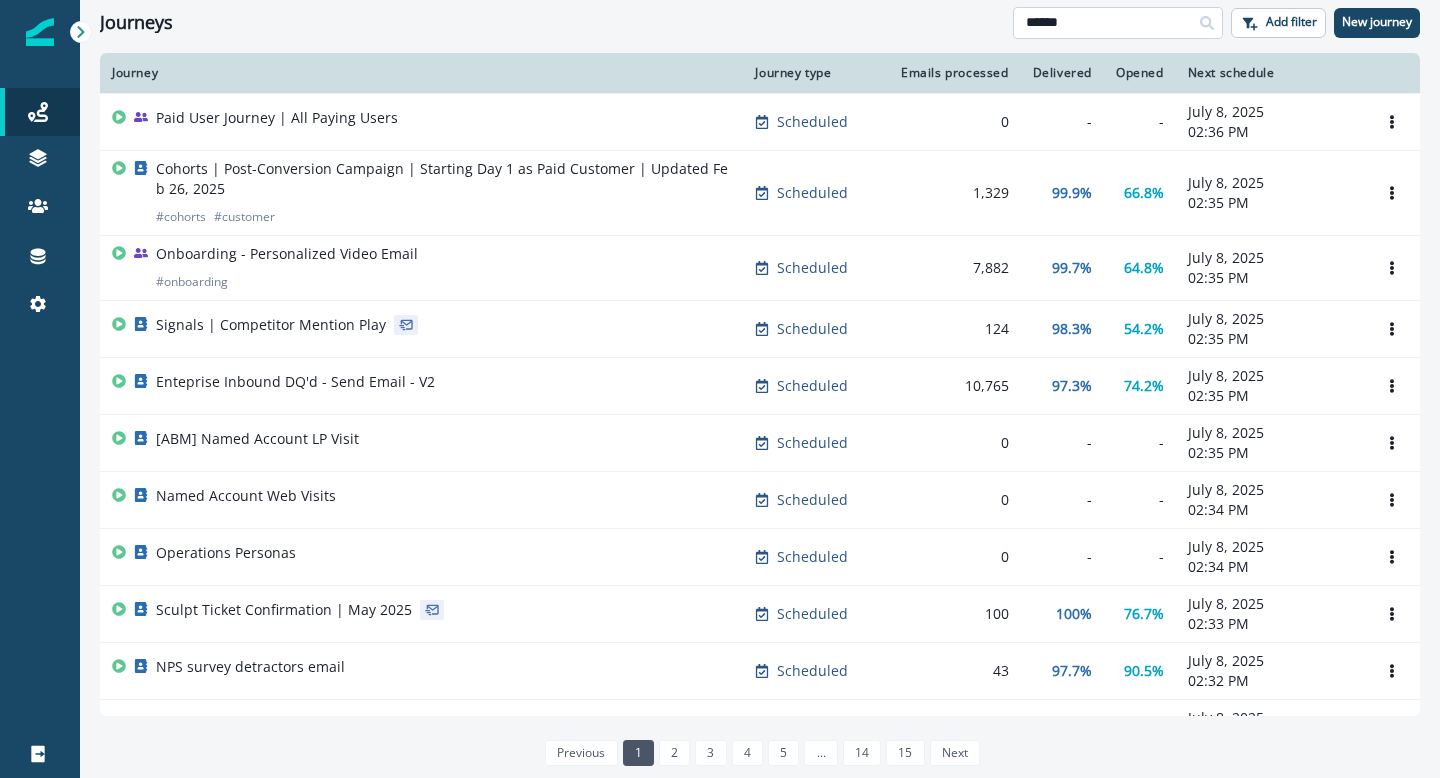 type on "******" 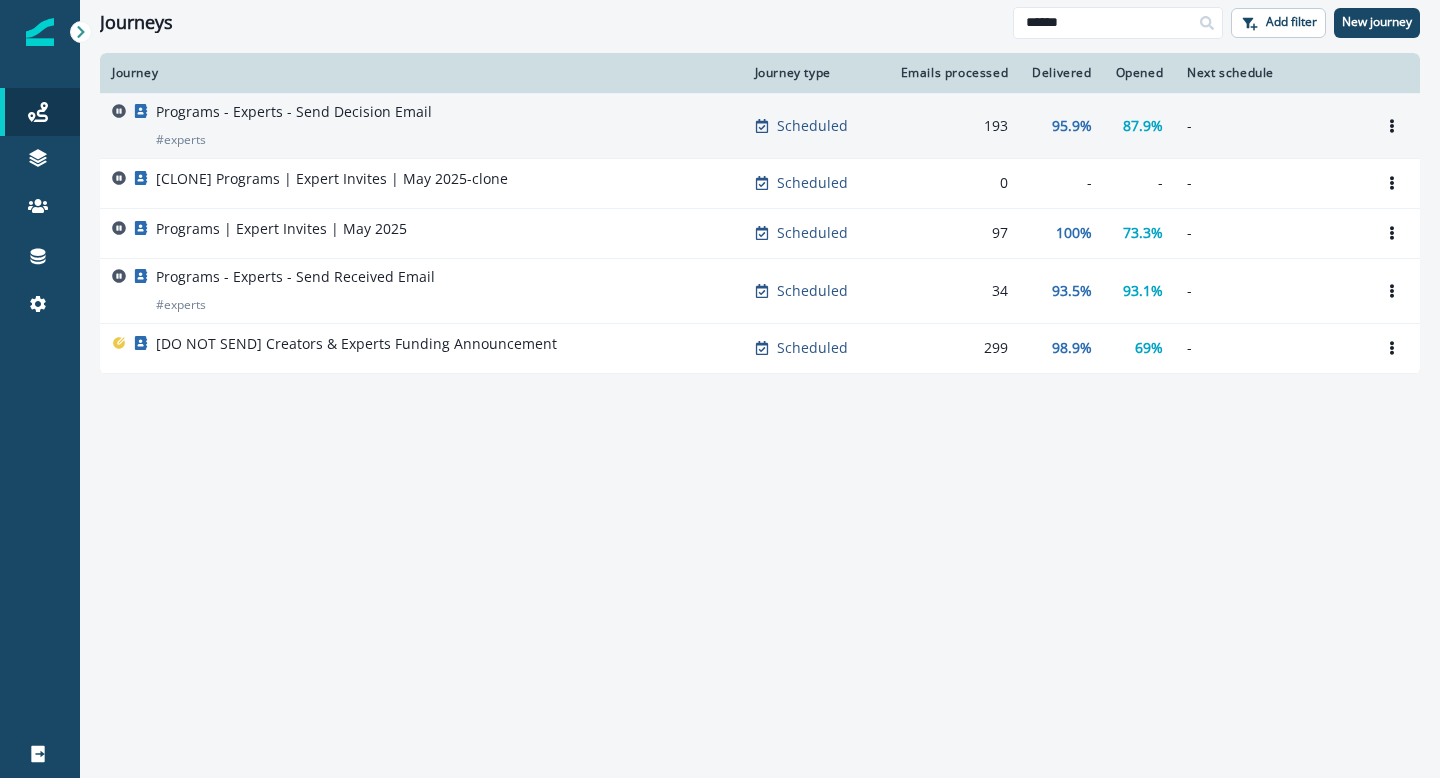 click on "Programs - Experts - Send Decision Email # experts" at bounding box center (421, 126) 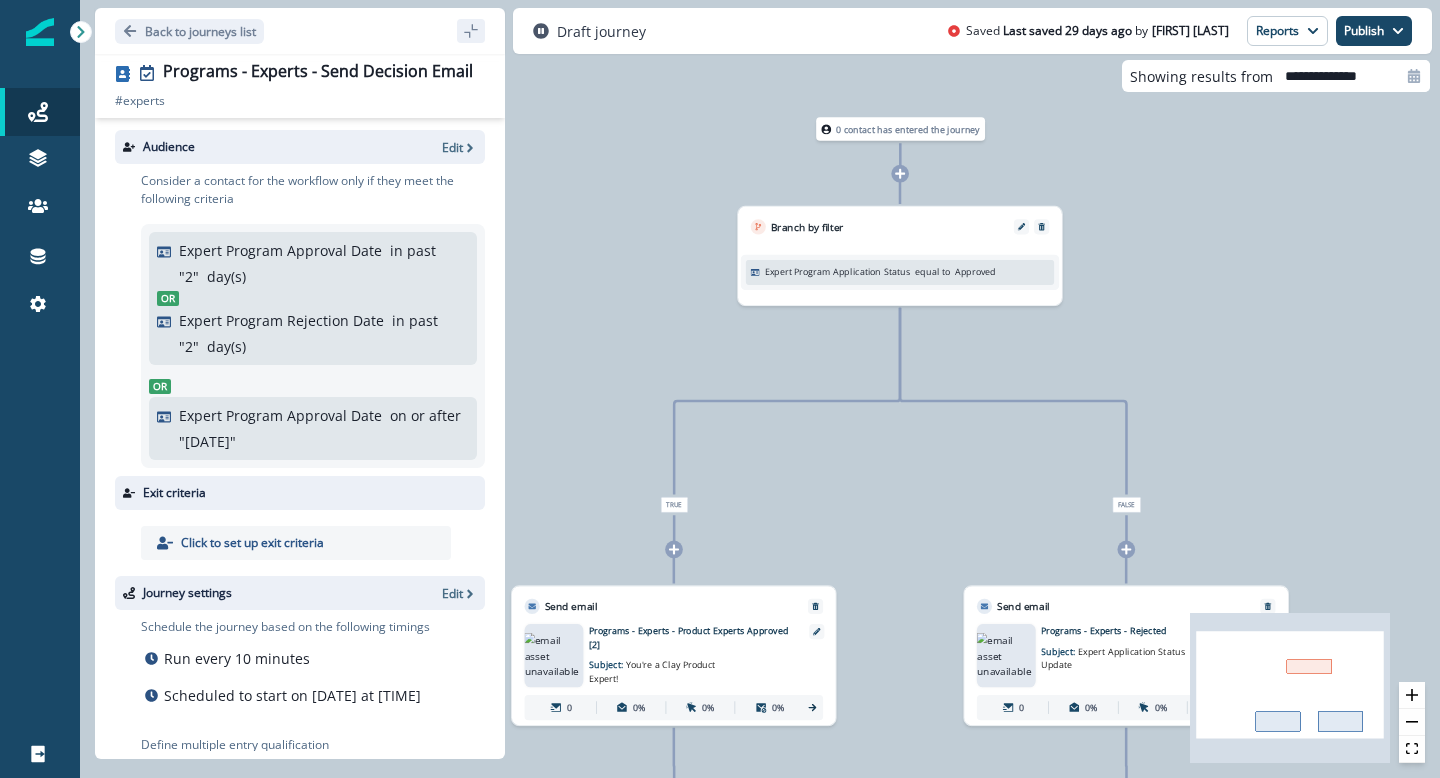 drag, startPoint x: 739, startPoint y: 436, endPoint x: 879, endPoint y: 514, distance: 160.26228 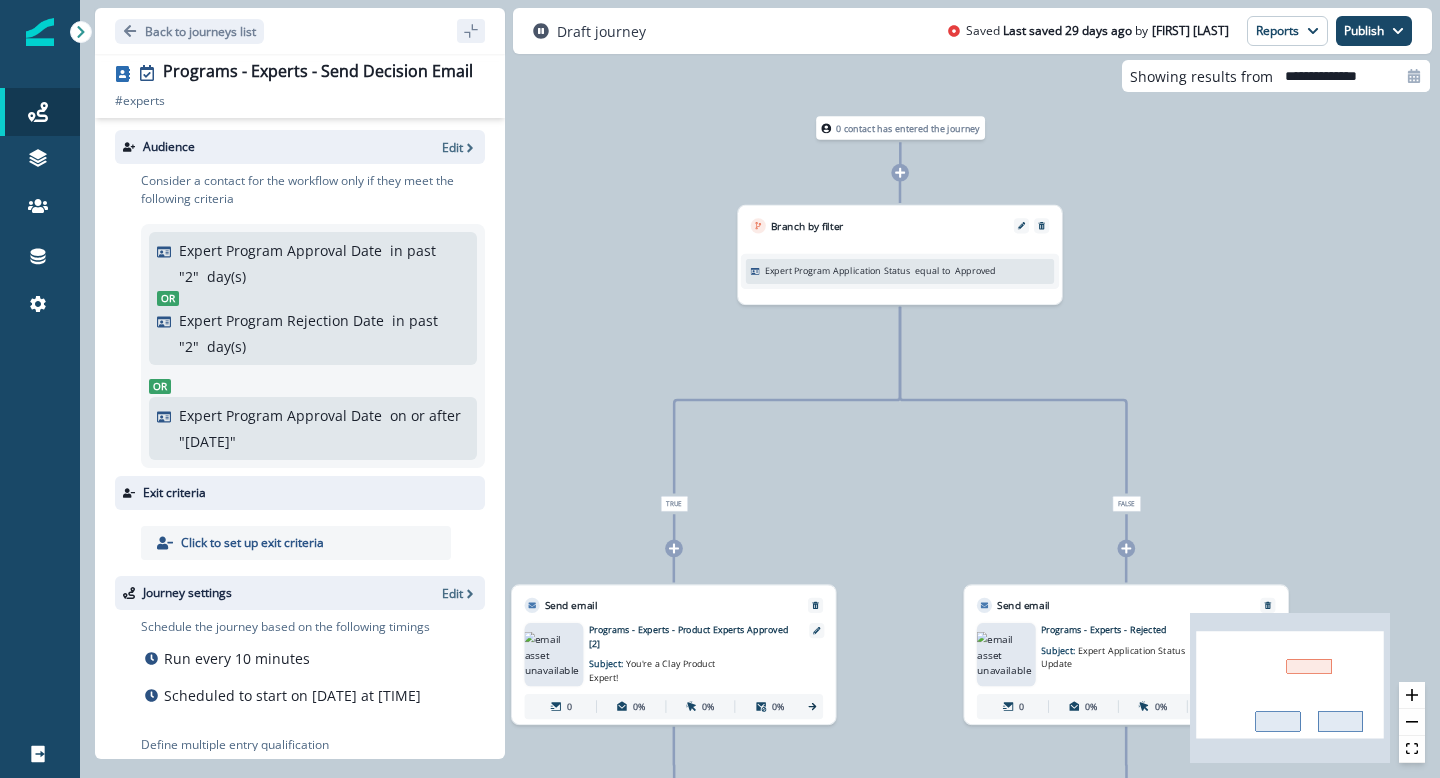 click at bounding box center (40, 32) 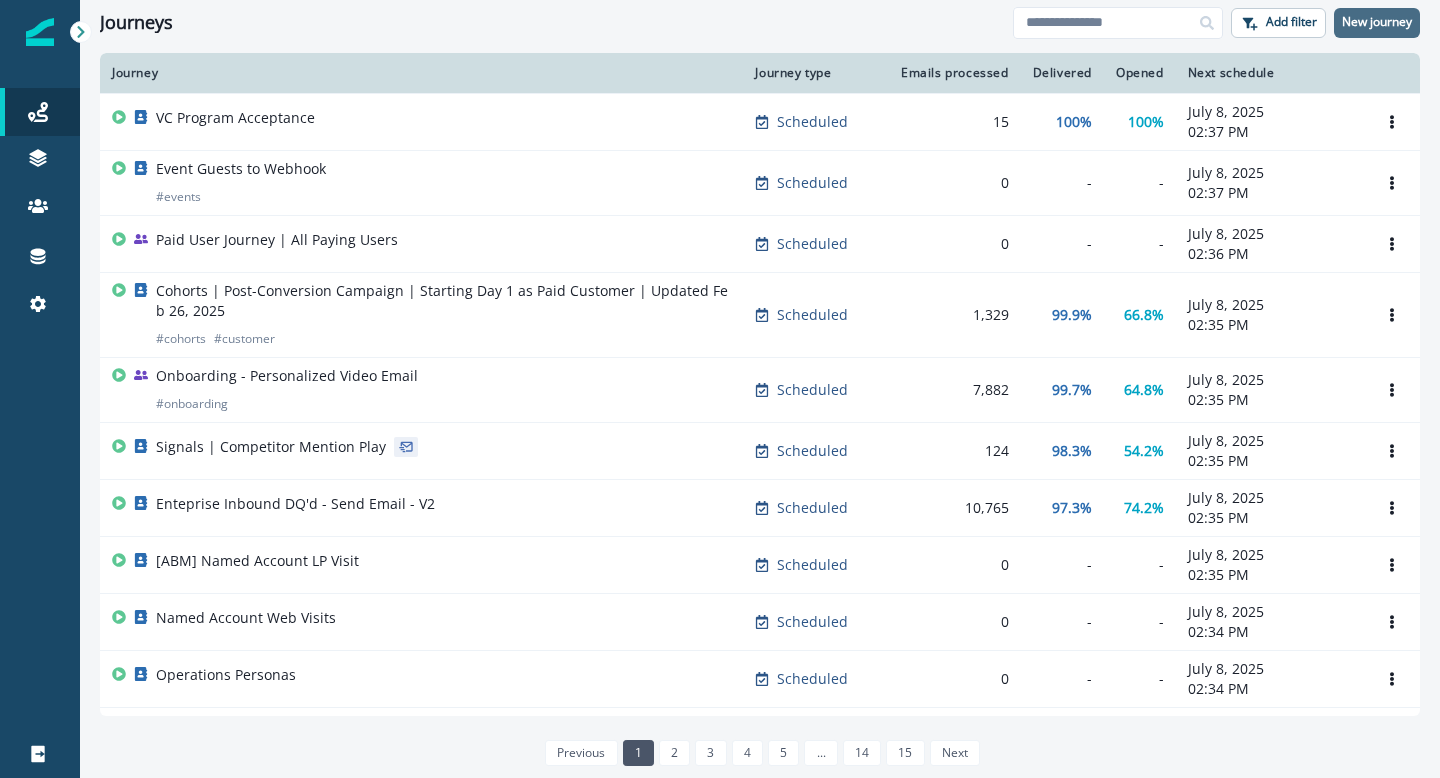 click on "New journey" at bounding box center (1377, 22) 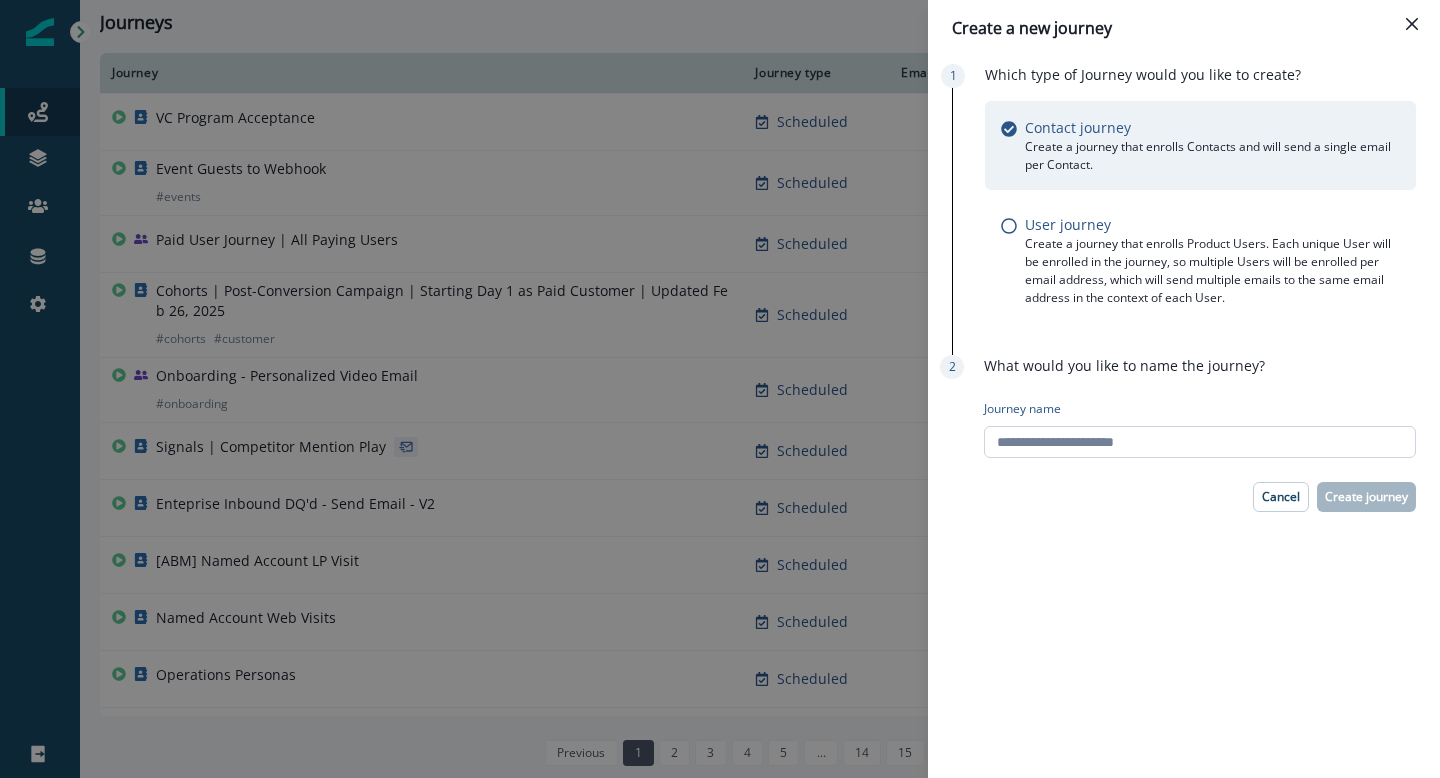 click on "Journey name" at bounding box center [1200, 442] 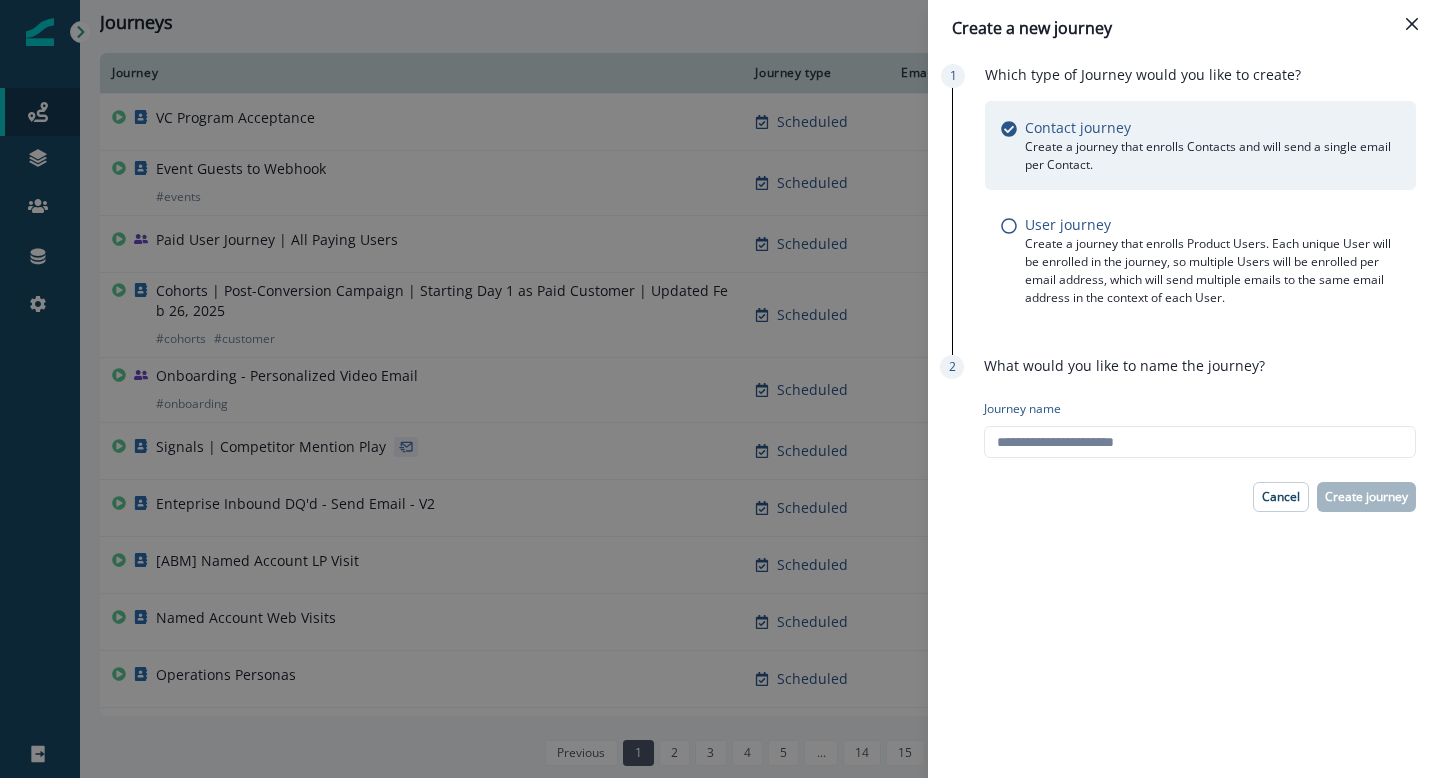 click on "Create a new journey Which type of Journey would you like to create? Contact journey Create a journey that enrolls Contacts and will send a single email per Contact. User journey Create a journey that enrolls Product Users. Each unique User will be enrolled in the journey, so multiple Users will be enrolled per email address, which will send multiple emails to the same email address in the context of each User. 1 What would you like to name the journey? Journey name 2 Cancel Create journey" at bounding box center (720, 389) 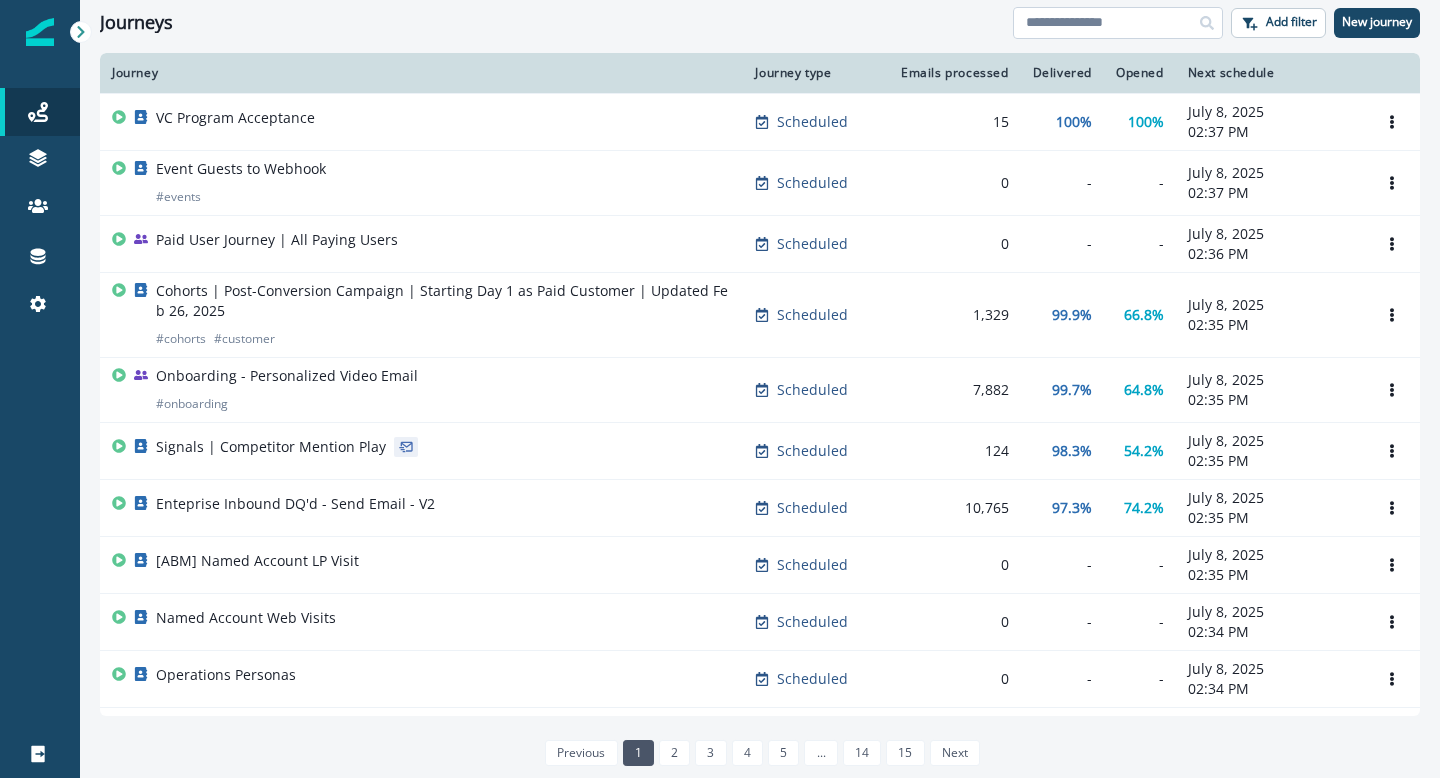 click at bounding box center [1118, 23] 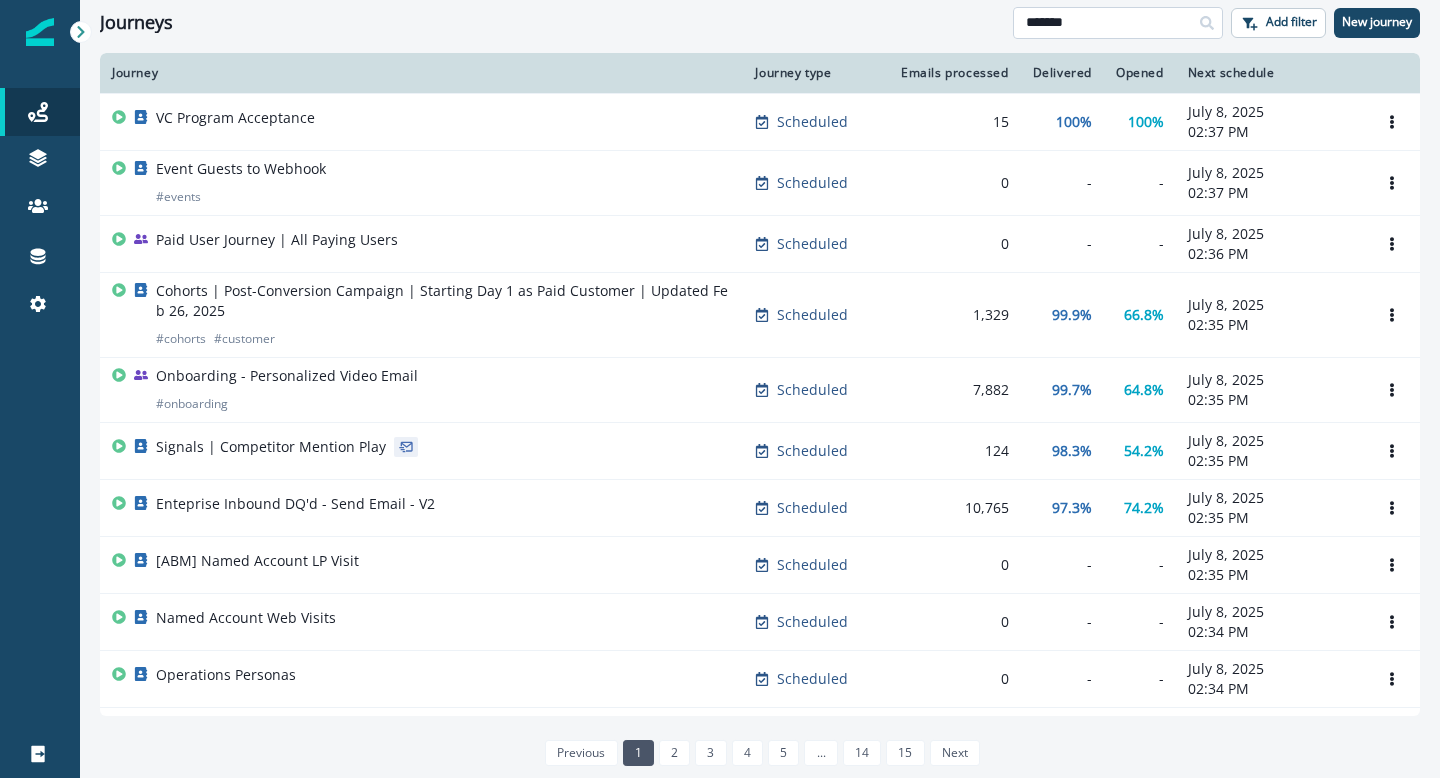 type on "*******" 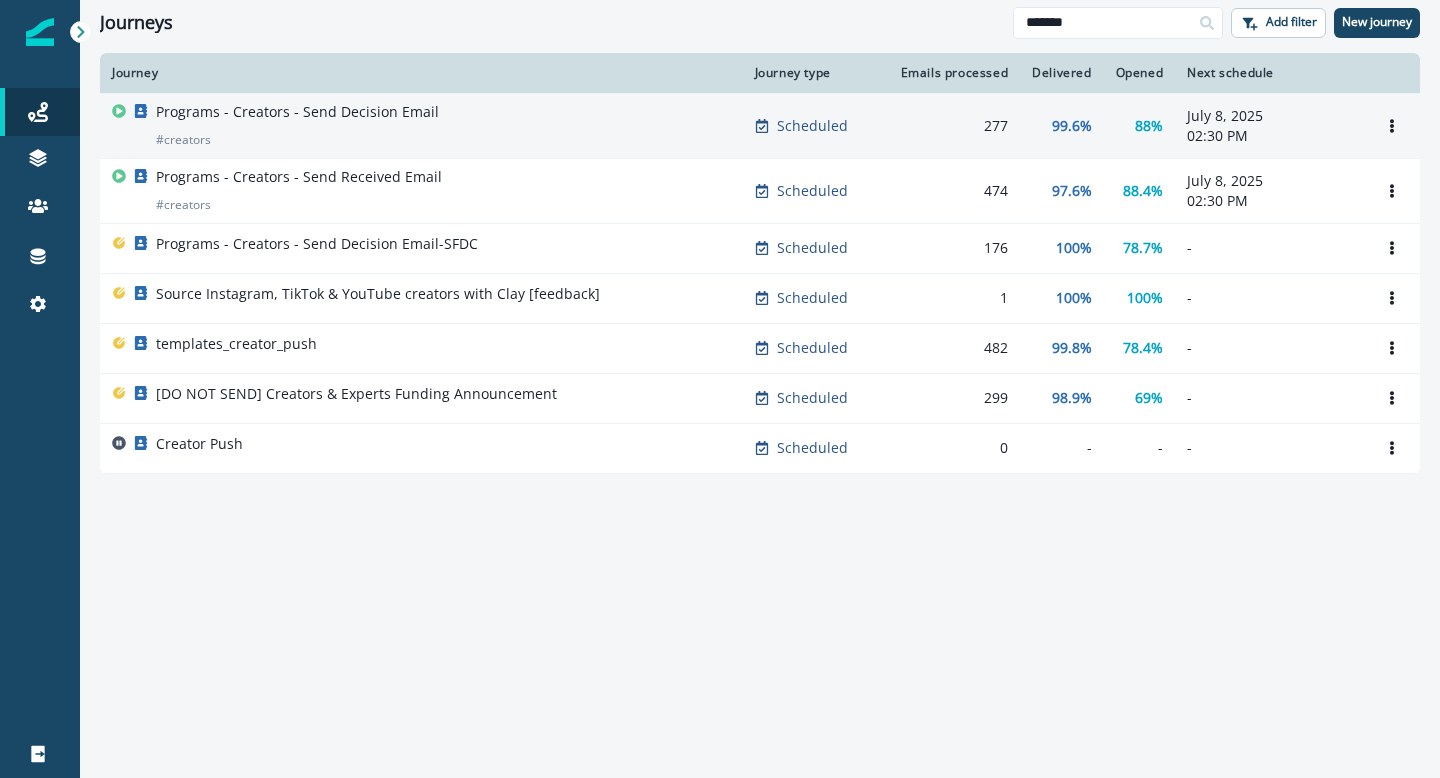 click on "Programs - Creators - Send Decision Email" at bounding box center (297, 112) 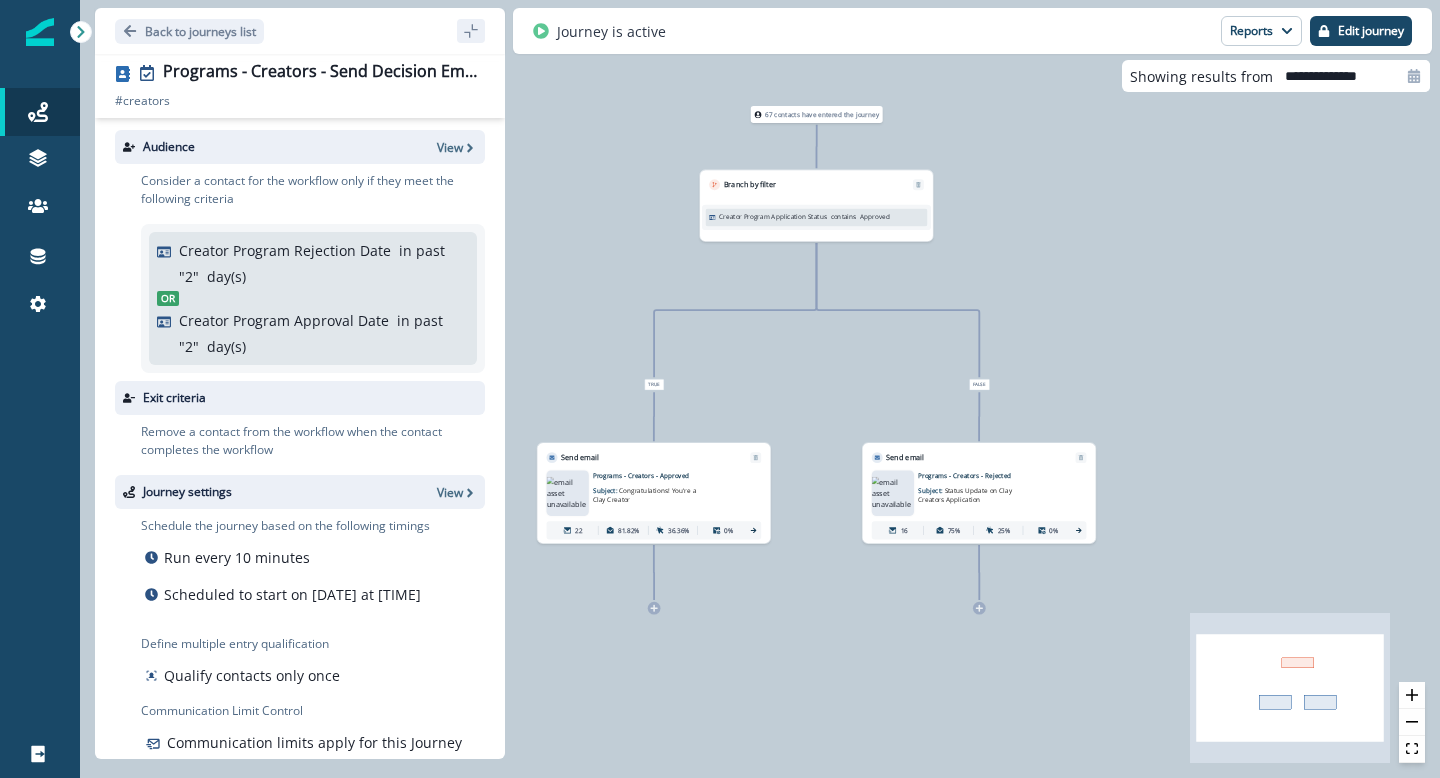 click at bounding box center [897, 310] 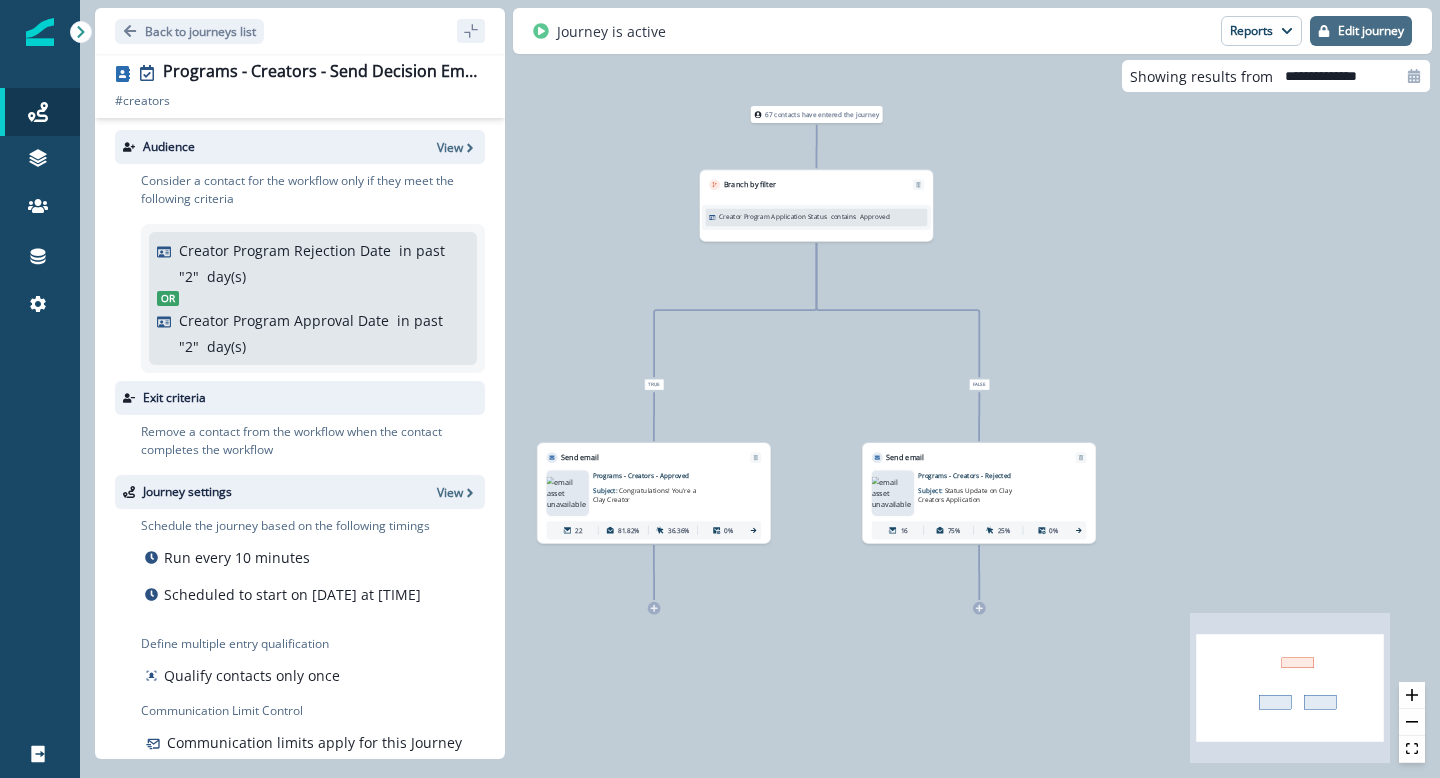 click on "Edit journey" at bounding box center [1371, 31] 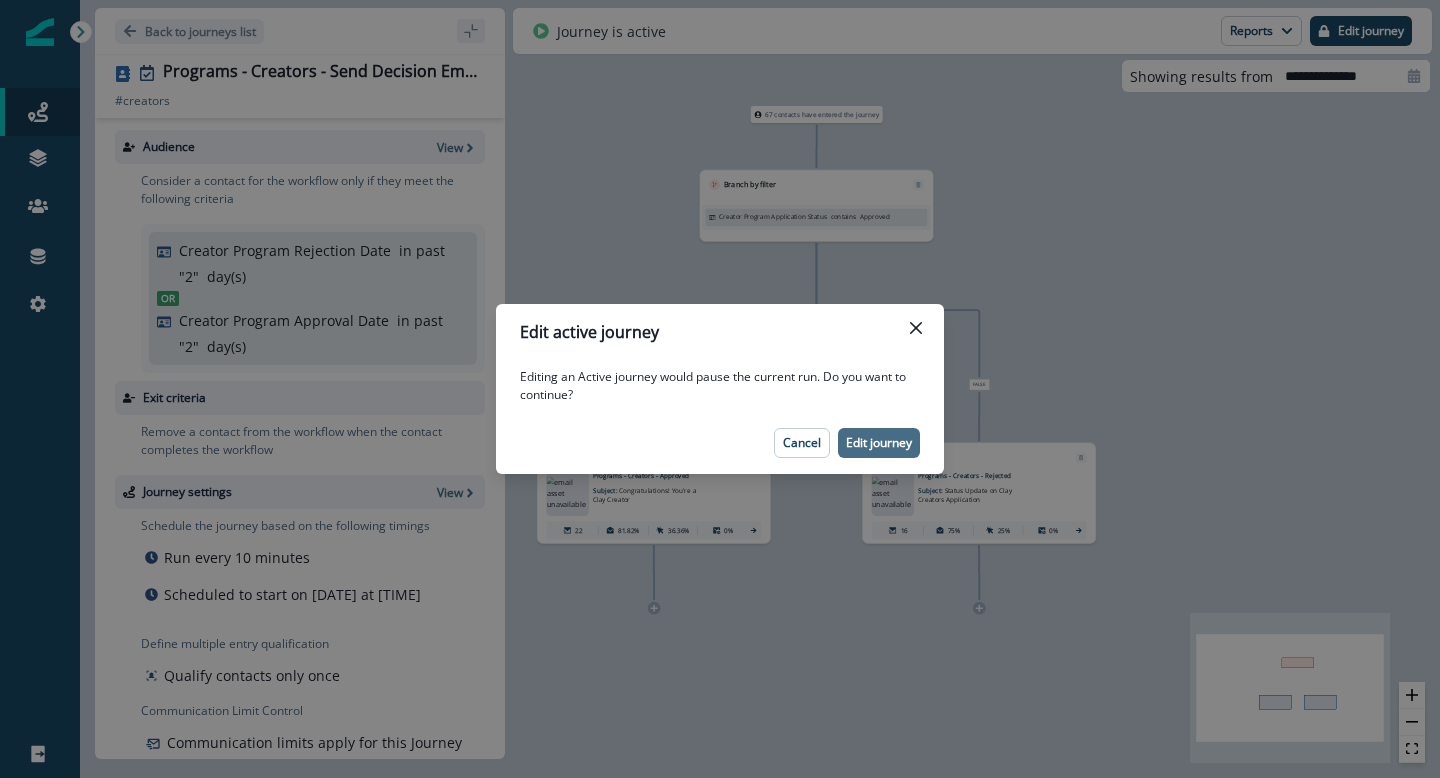 click on "Edit journey" at bounding box center [879, 443] 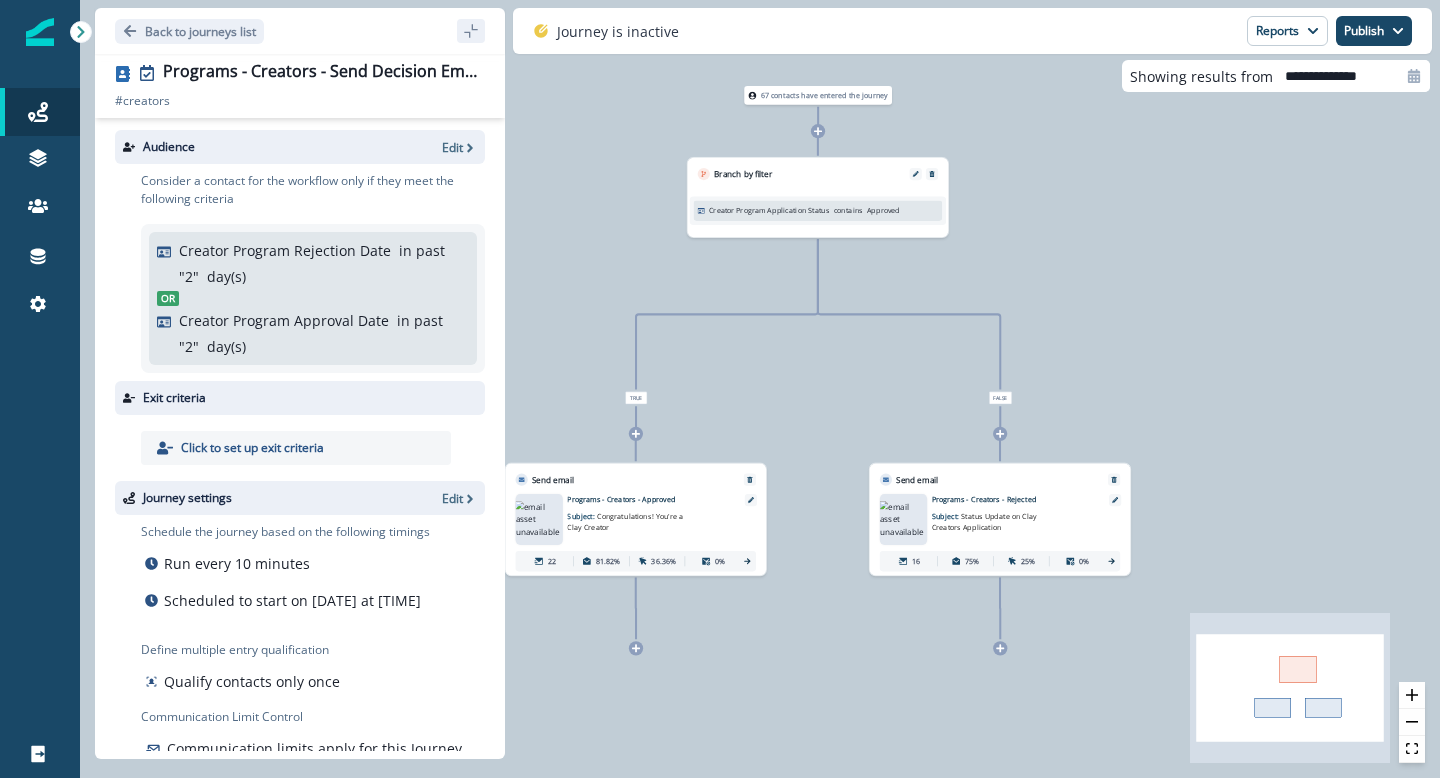 click at bounding box center (909, 314) 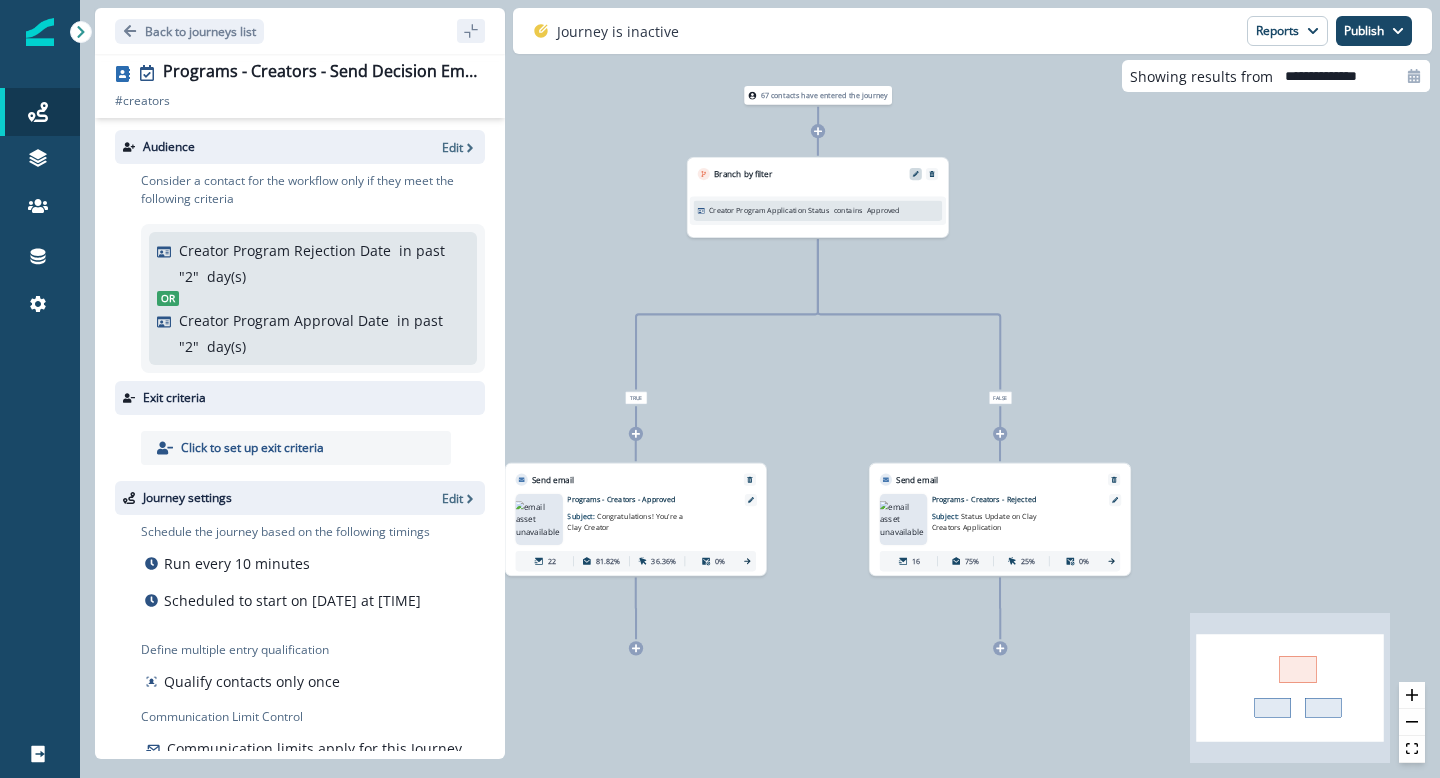 click at bounding box center (916, 174) 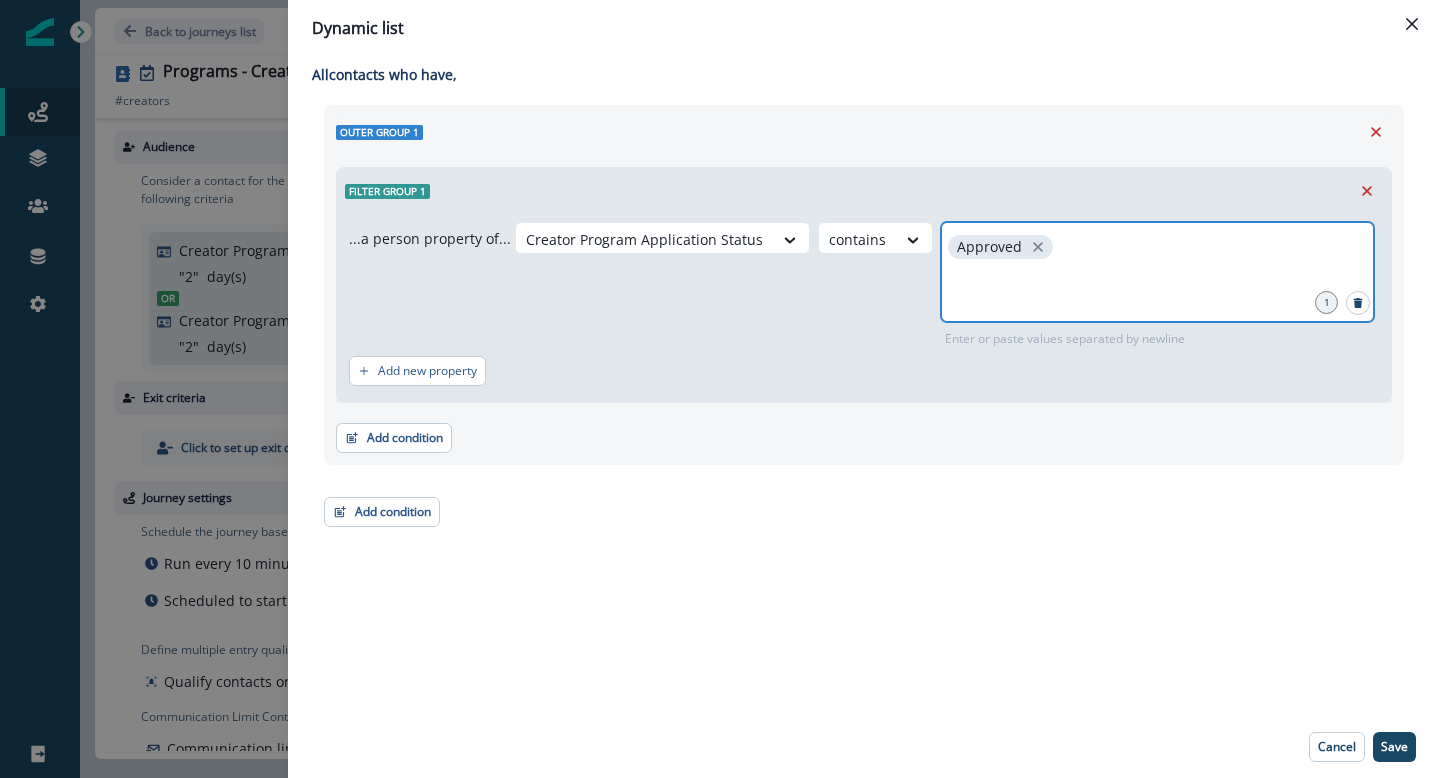 click at bounding box center [1157, 288] 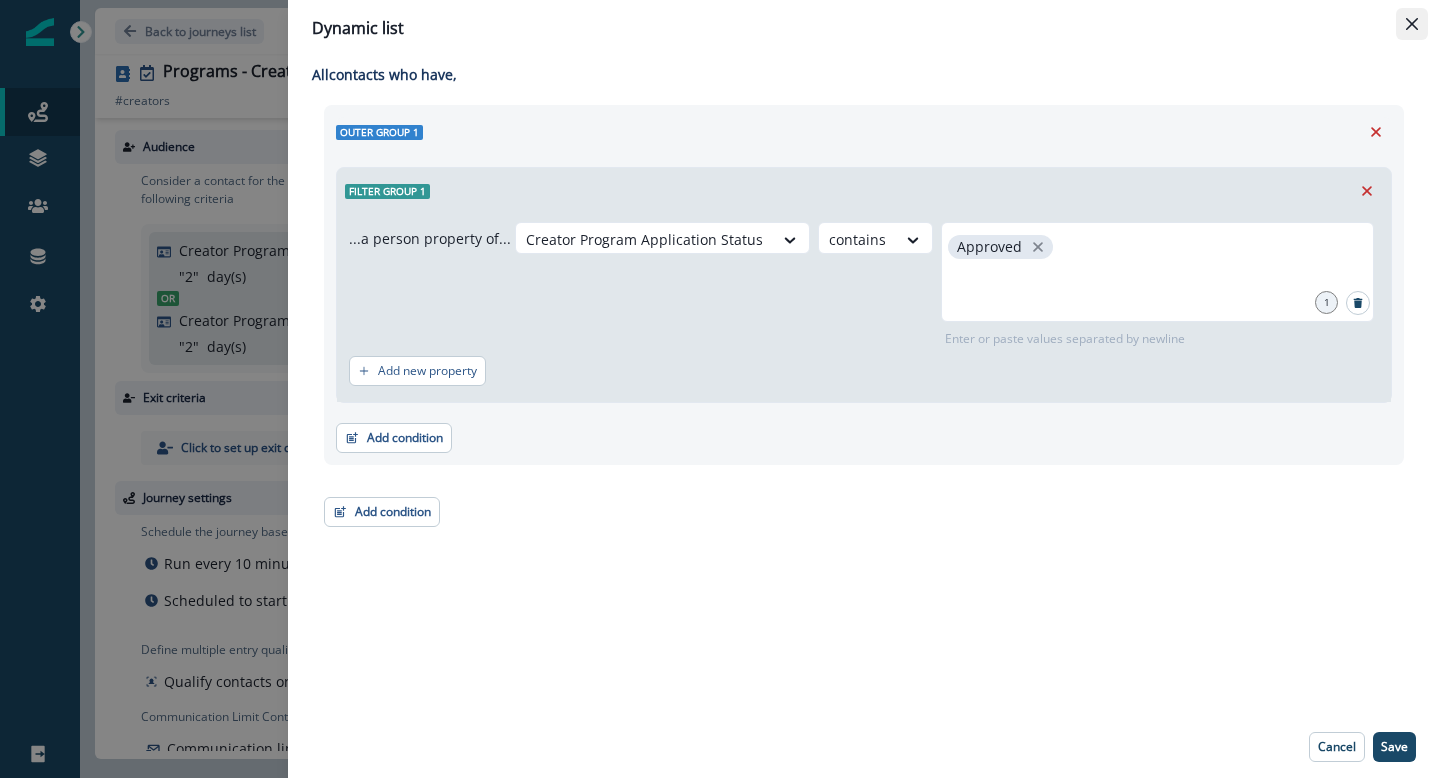 click at bounding box center [1412, 24] 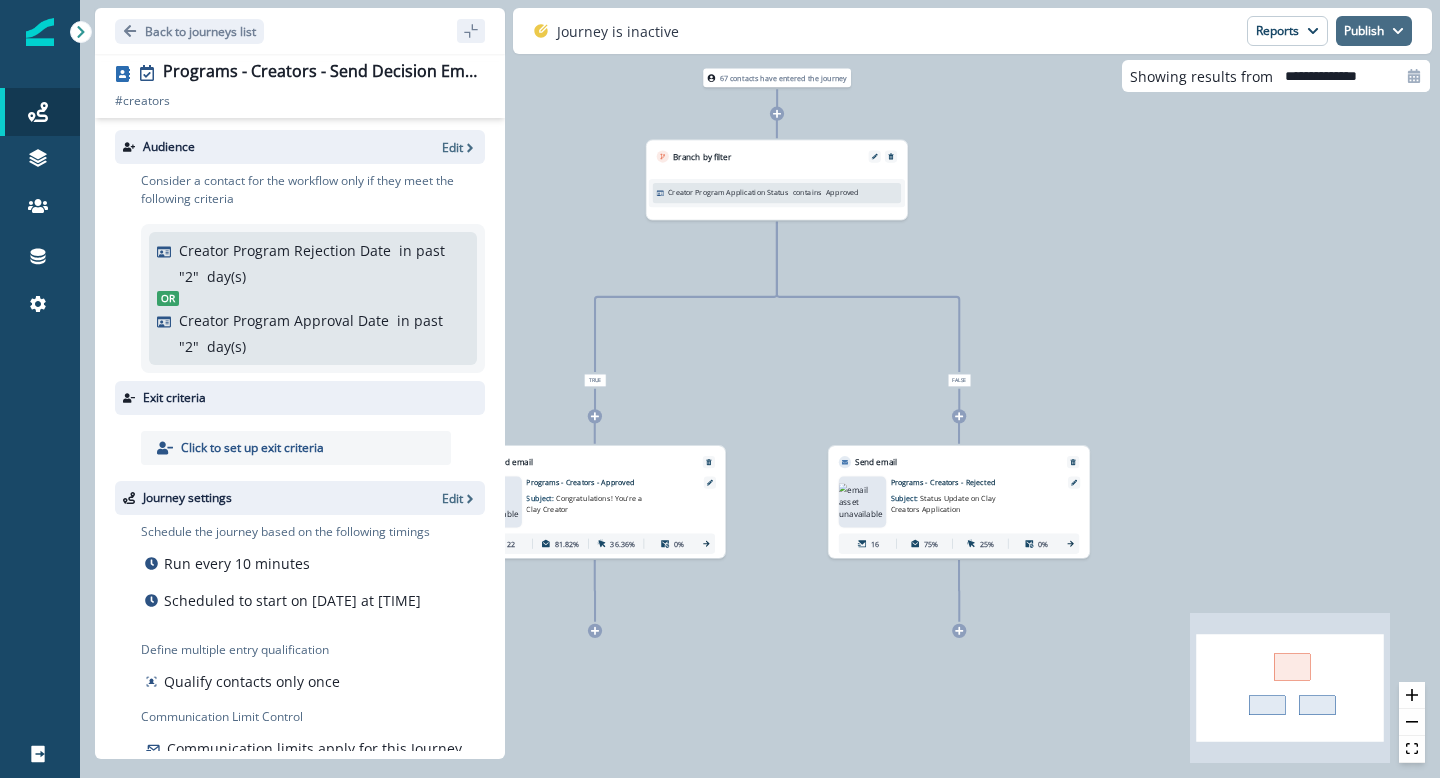 click on "Publish" at bounding box center (1374, 31) 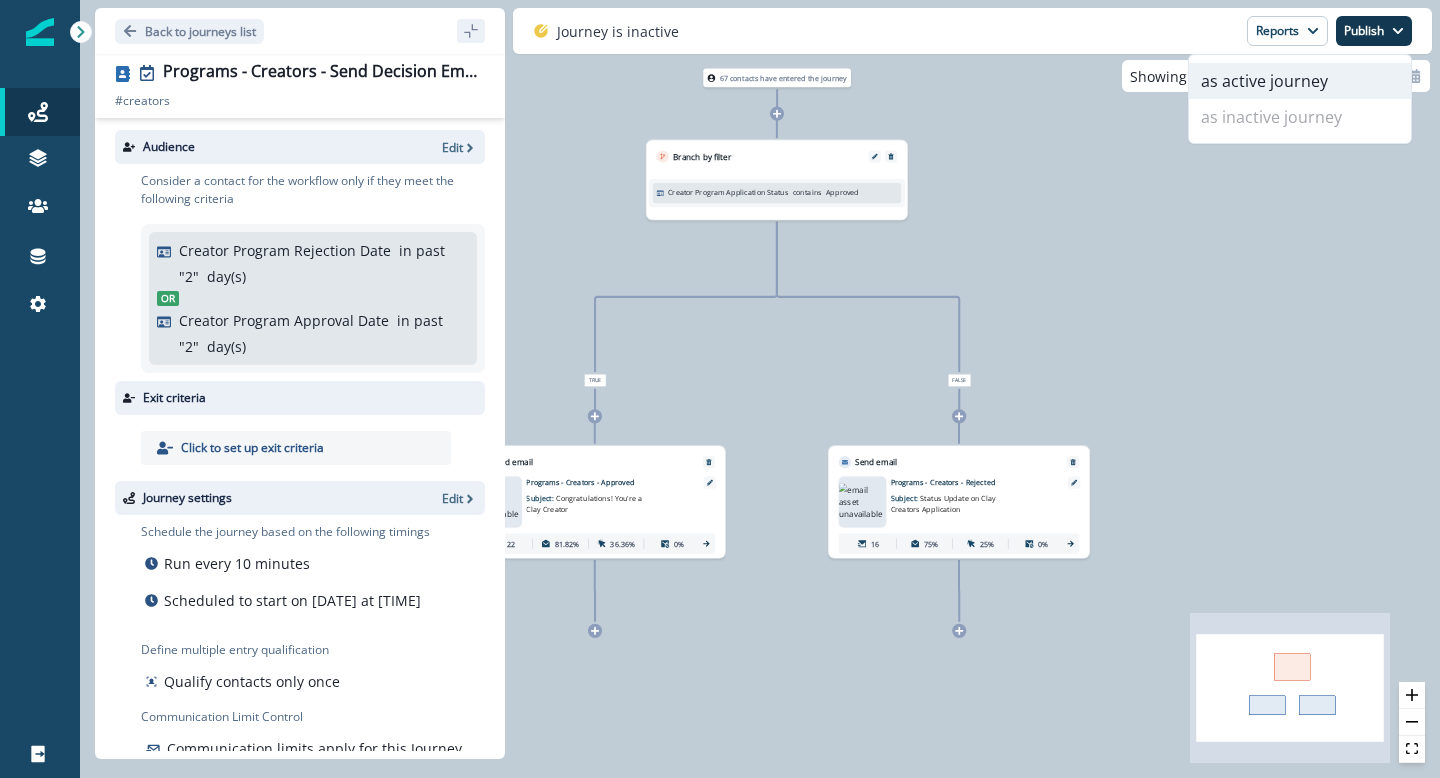 click on "as active journey" at bounding box center (1300, 81) 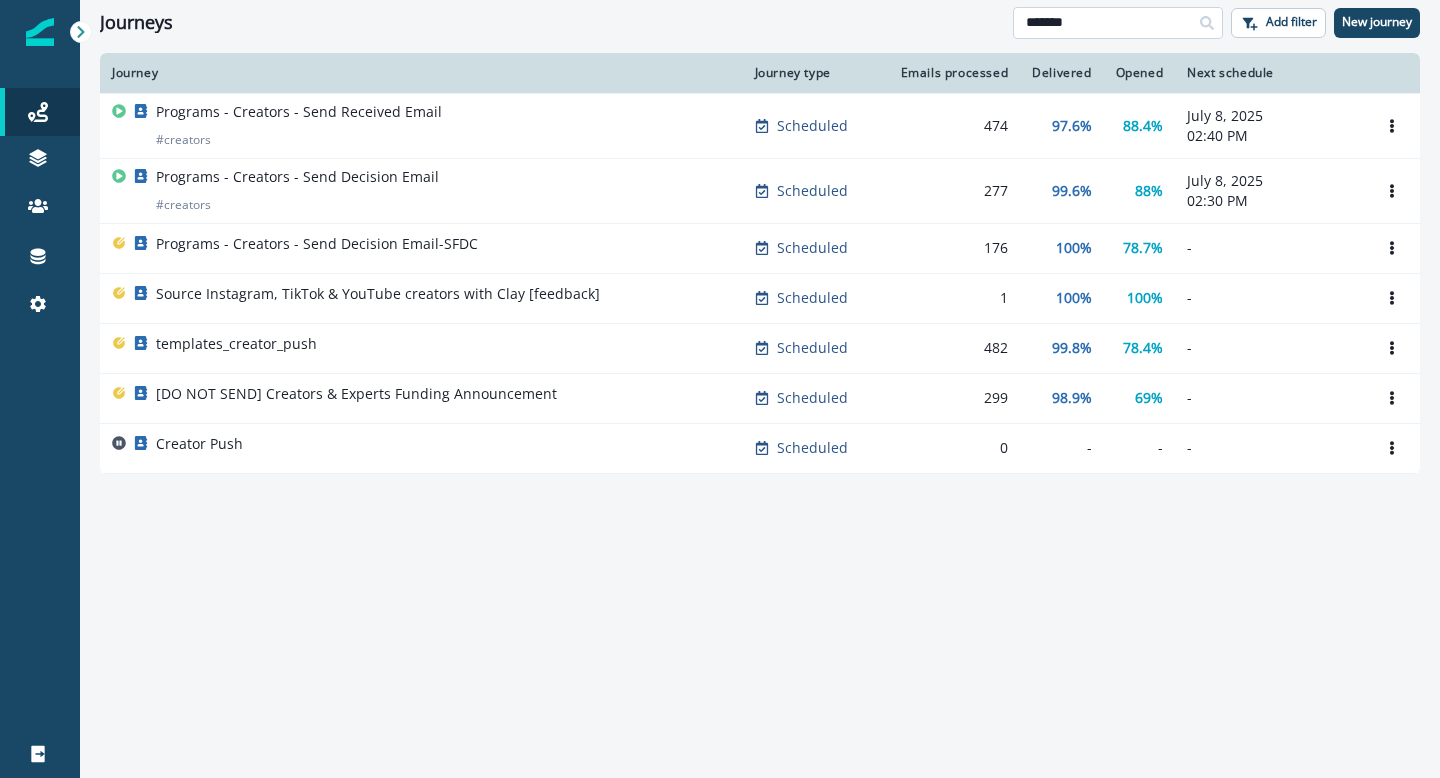 click on "*******" at bounding box center [1118, 23] 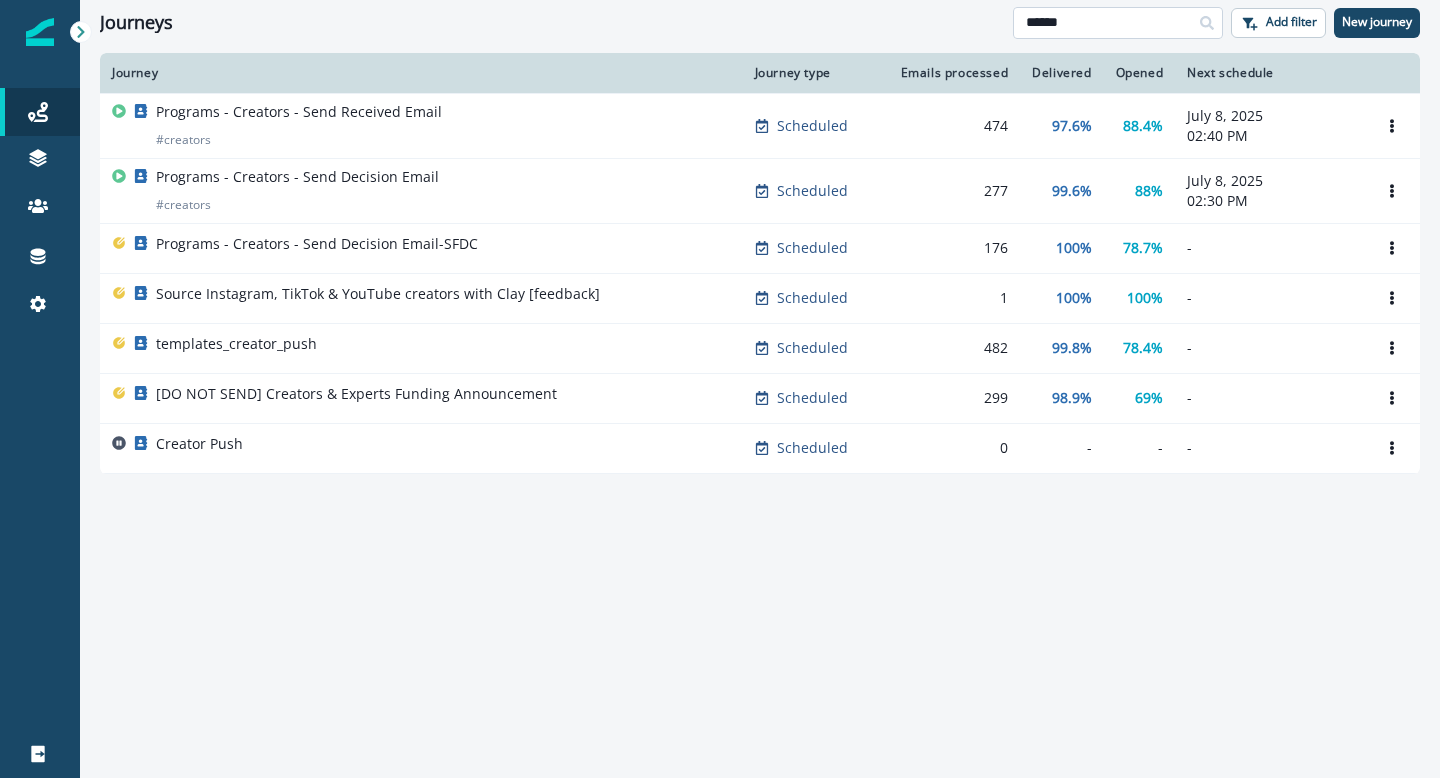 type on "******" 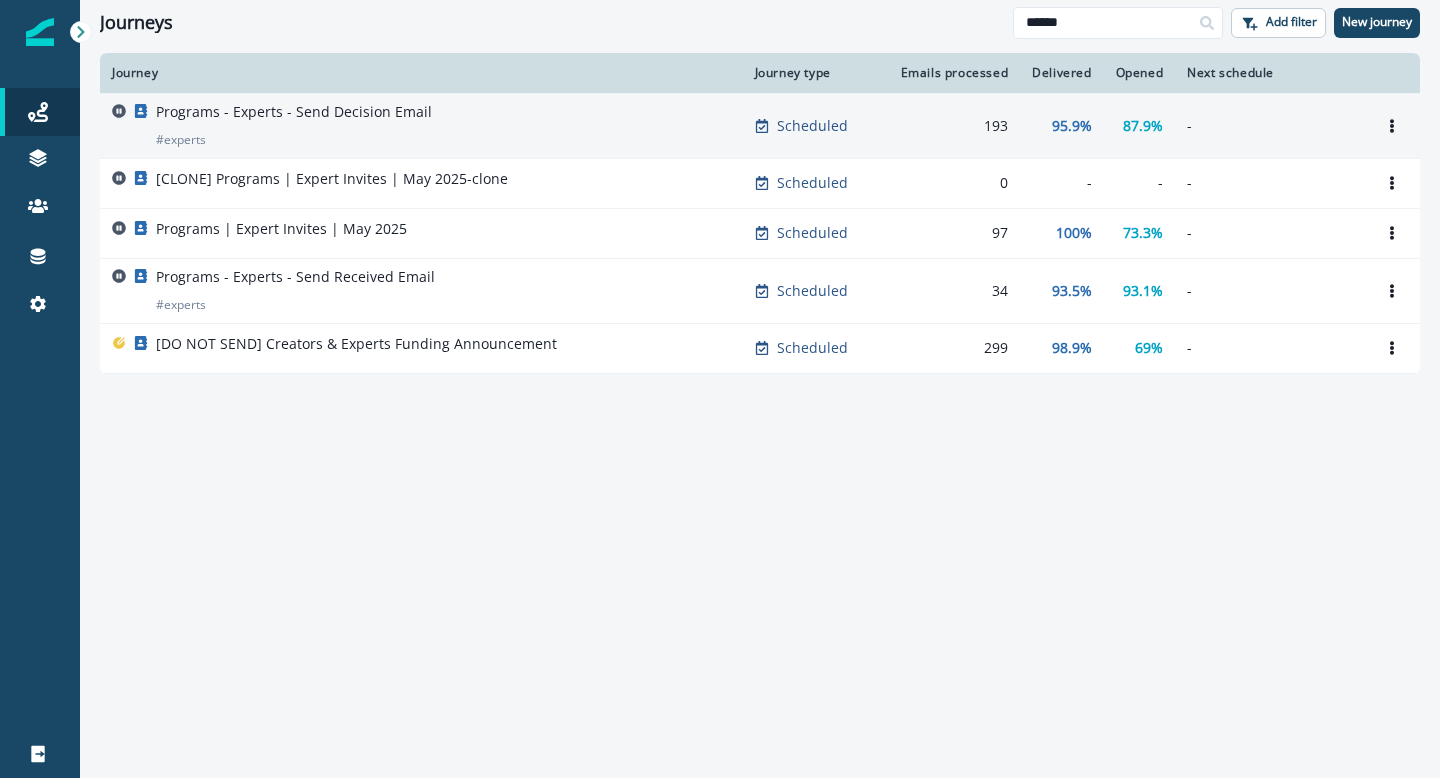 click on "Programs - Experts - Send Decision Email # experts" at bounding box center (421, 126) 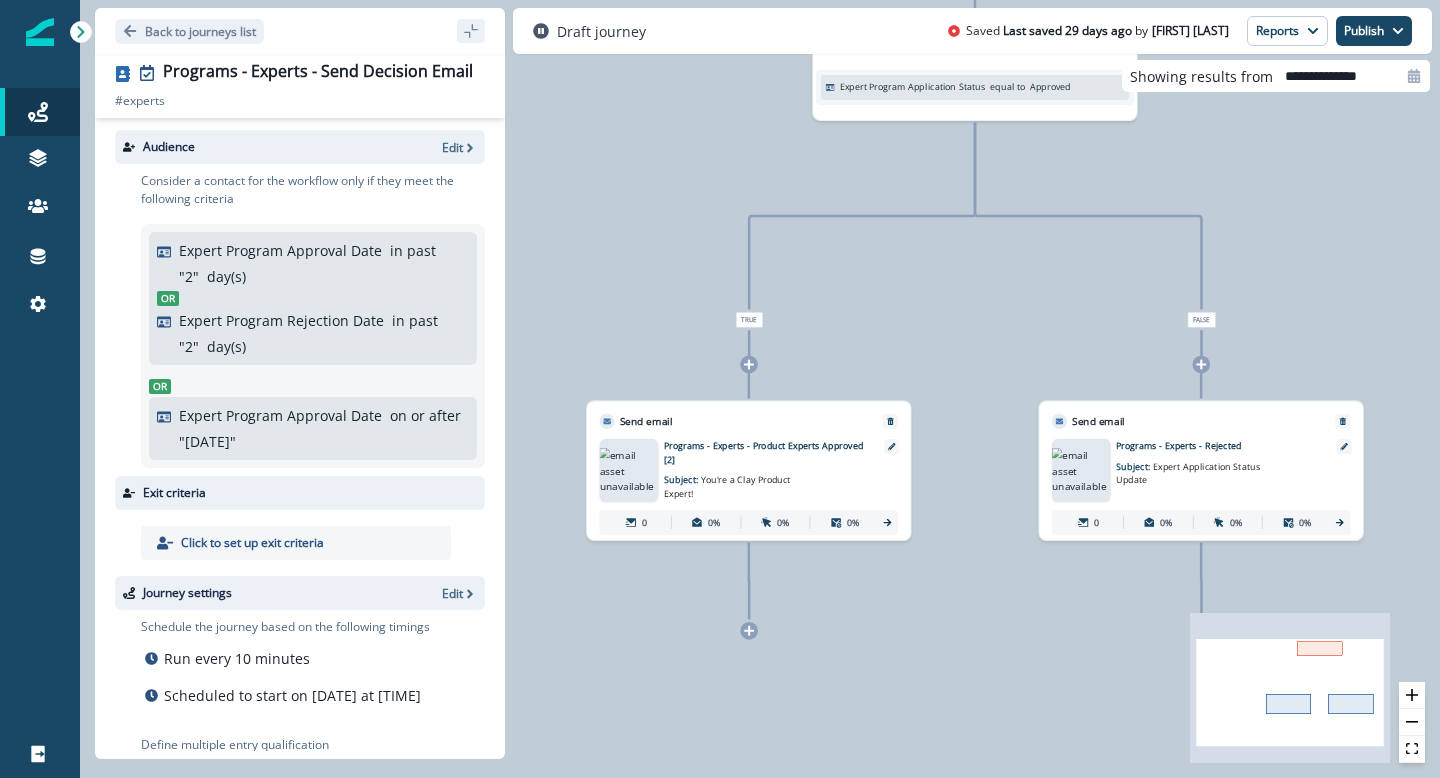 drag, startPoint x: 484, startPoint y: 143, endPoint x: 965, endPoint y: 364, distance: 529.3411 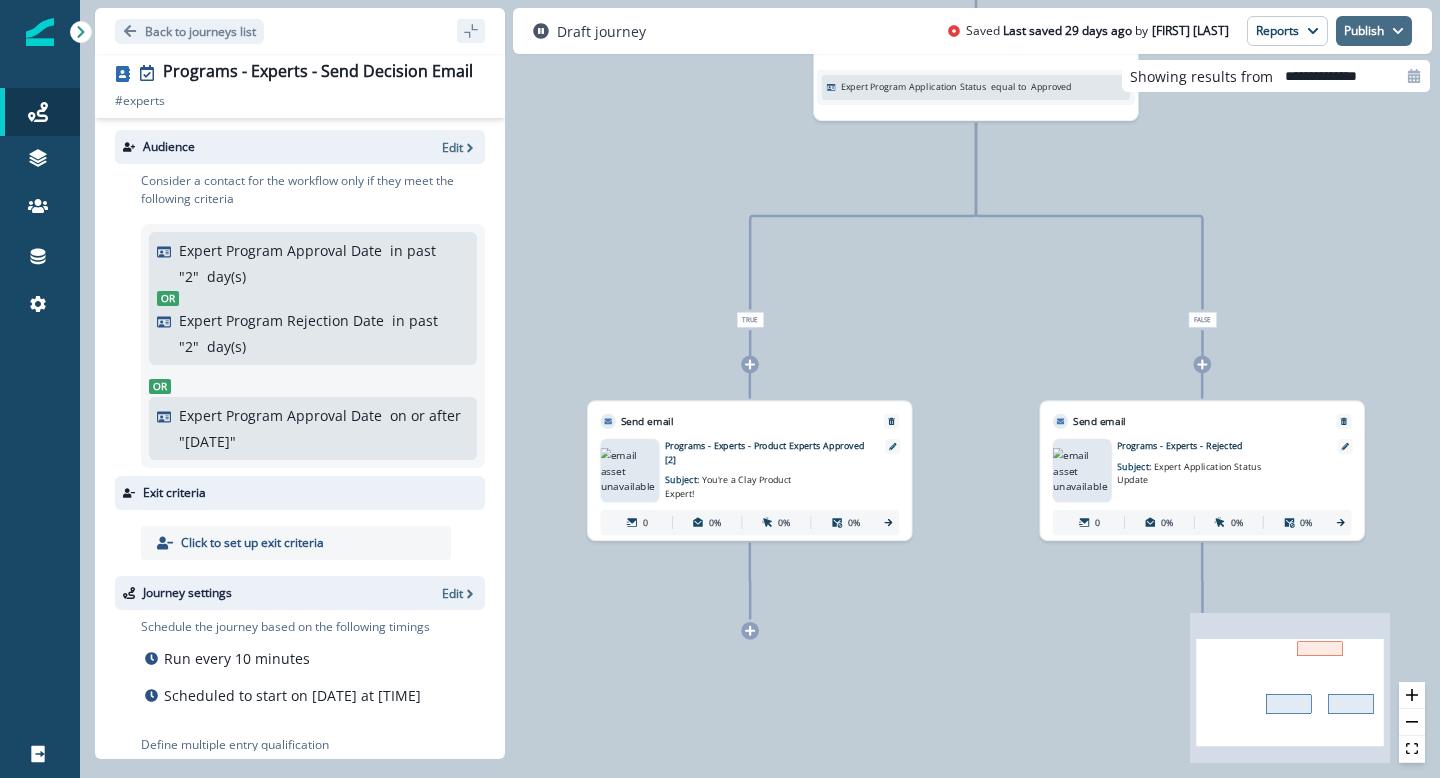 click at bounding box center (1398, 31) 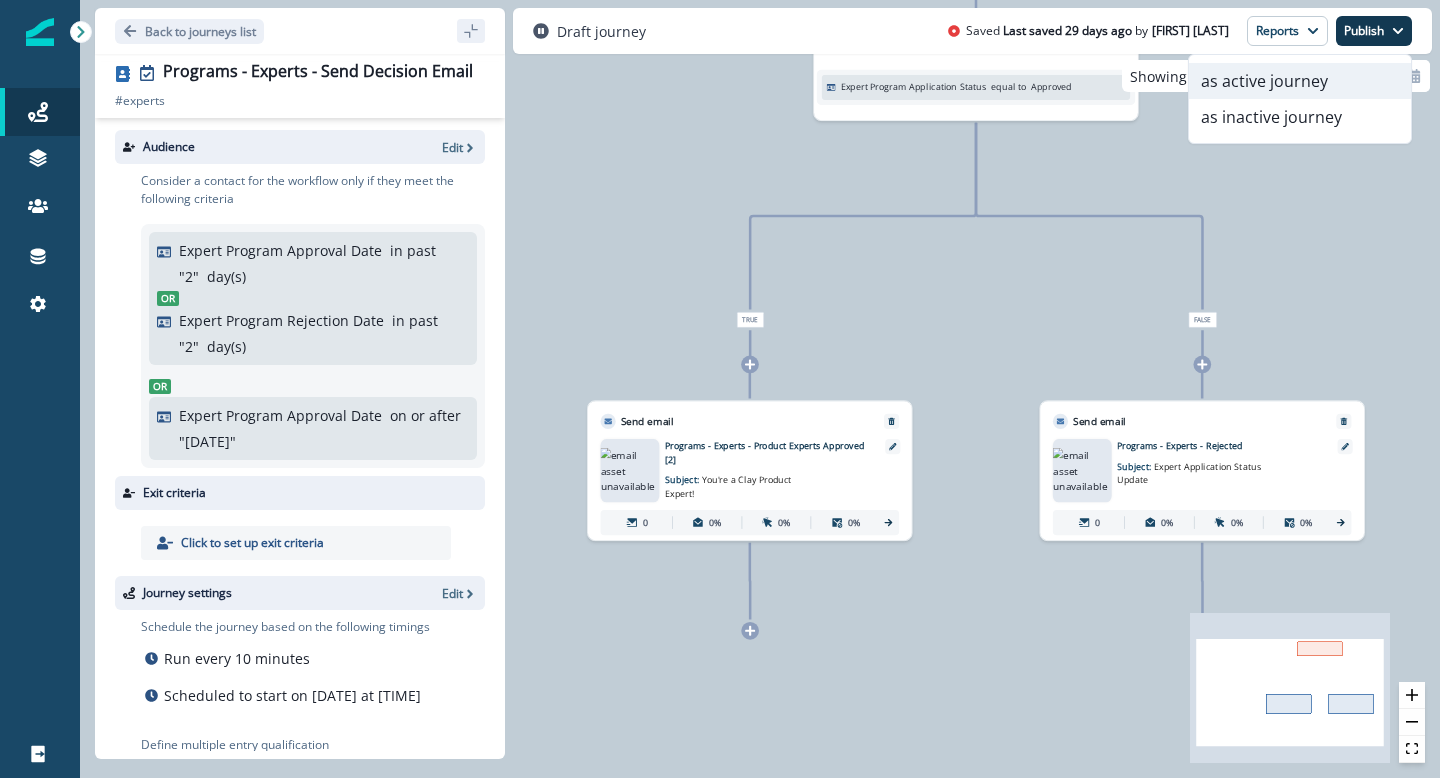 click on "as active journey" at bounding box center (1300, 81) 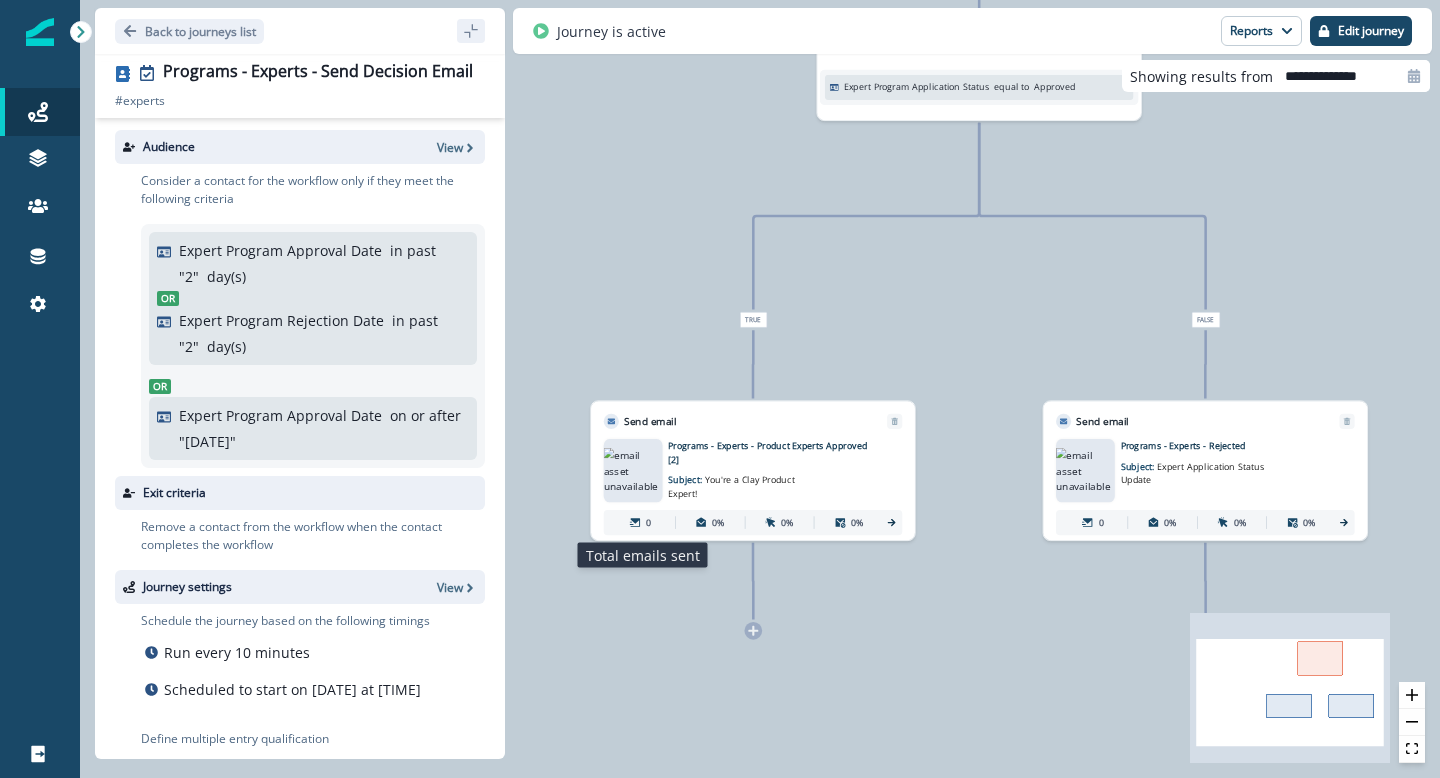 click on "0" at bounding box center [641, 522] 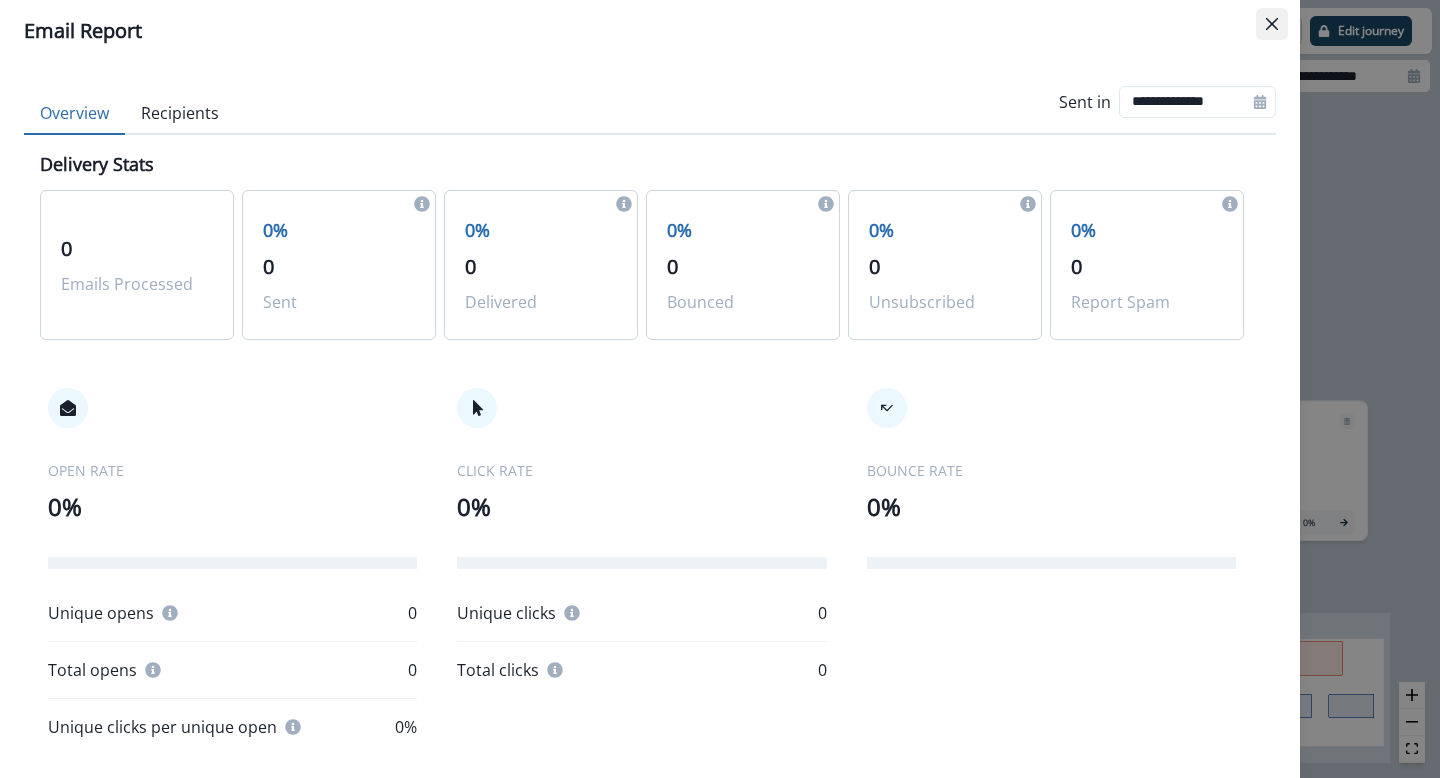 click at bounding box center (1272, 24) 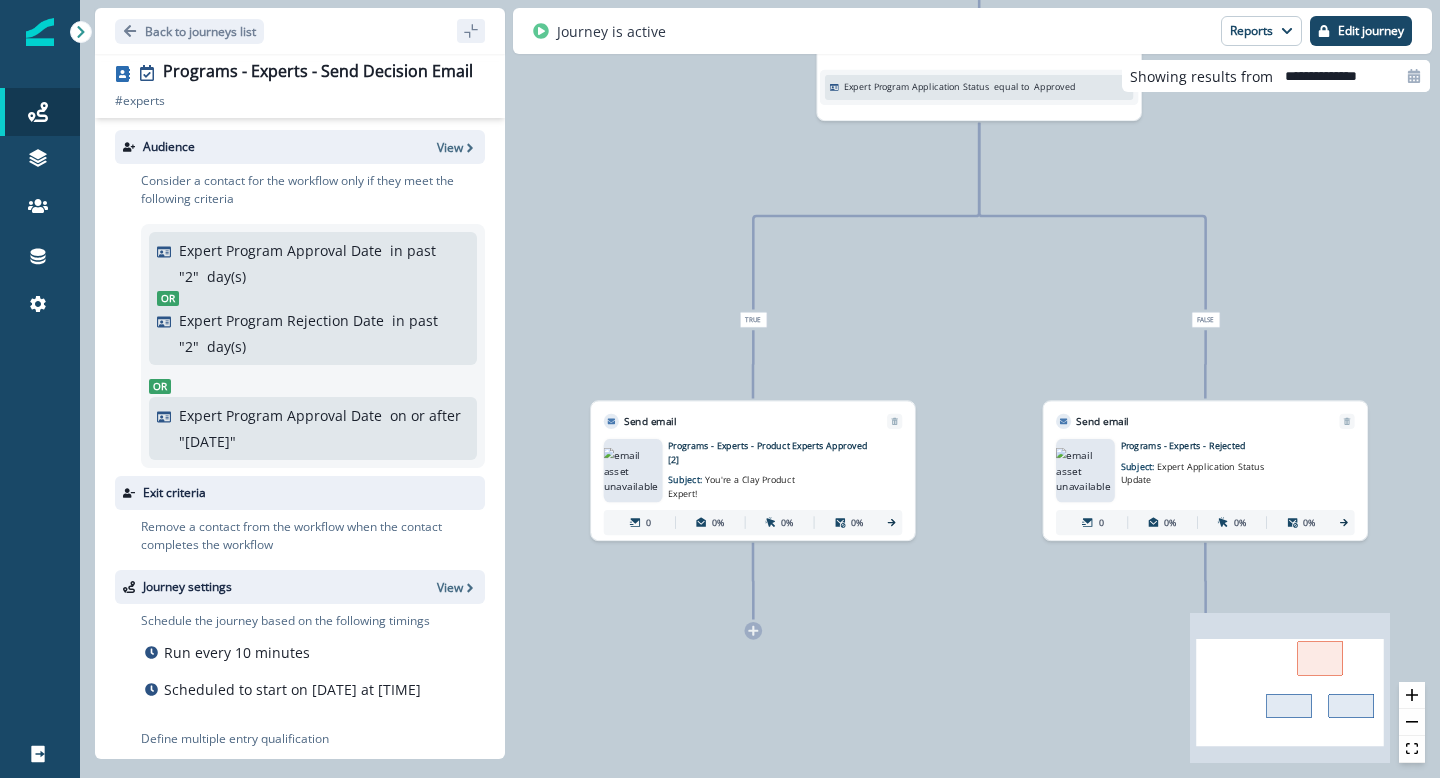 click on "Programs - Experts - Product Experts Approved [2]" at bounding box center (769, 452) 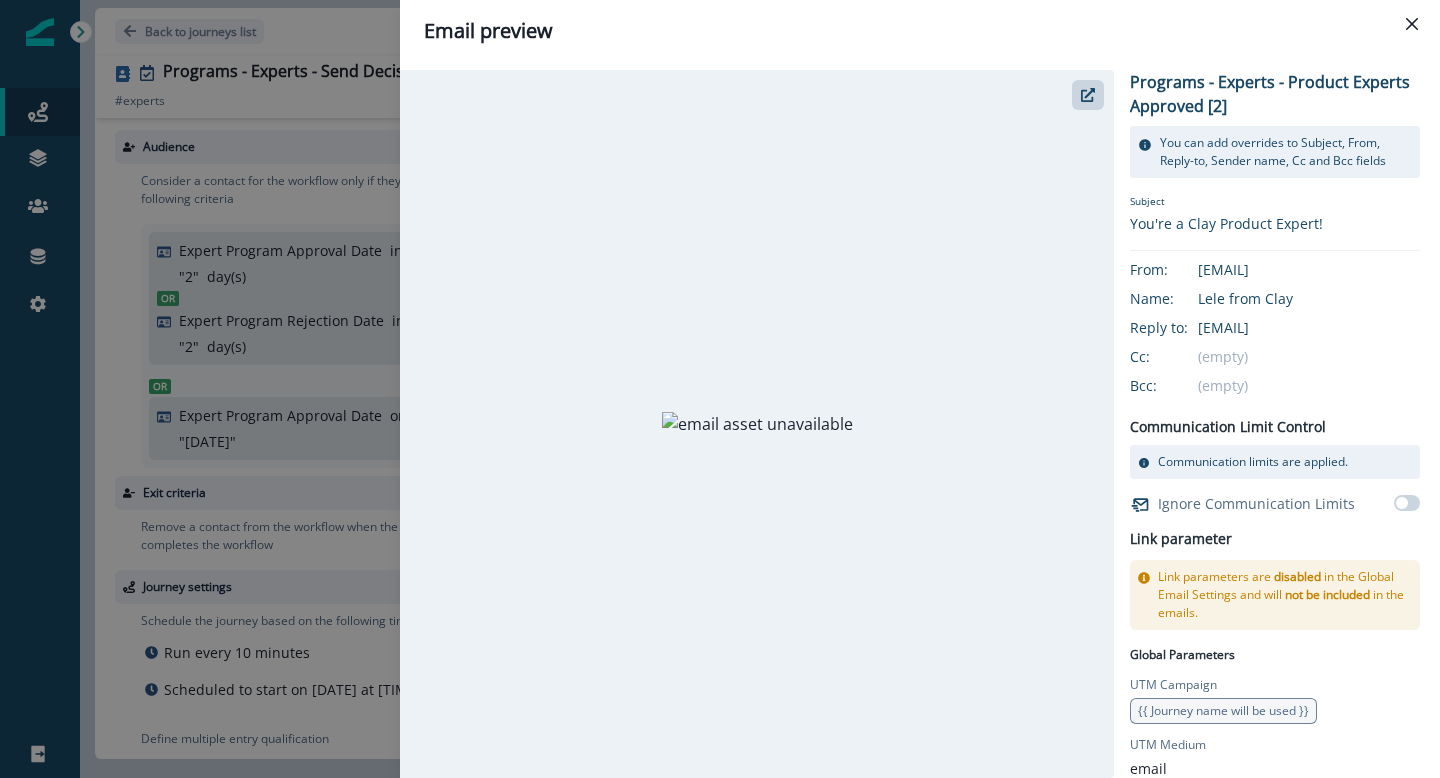 click on "Email preview Programs - Experts - Product Experts Approved [2] You can add overrides to Subject, From, Reply-to, Sender name, Cc and Bcc fields Email configuration Subject You're a Clay Product Expert! From: lele.xu@clay.com Name: Lele from Clay Reply to: lele.xu@clay.com Cc: (empty) Bcc: (empty) Communication Limit Control Communication limits are applied. Ignore Communication Limits Link parameter Link parameters are   disabled   in the Global Email Settings and will   not be included   in the emails. Link parameter configuration Global Parameters UTM Campaign {{ Journey name will be used }} UTM Medium email UTM Source inflection UTM Content {{ Email asset name will be used }} Asset Parameters Email Parameters" at bounding box center (720, 389) 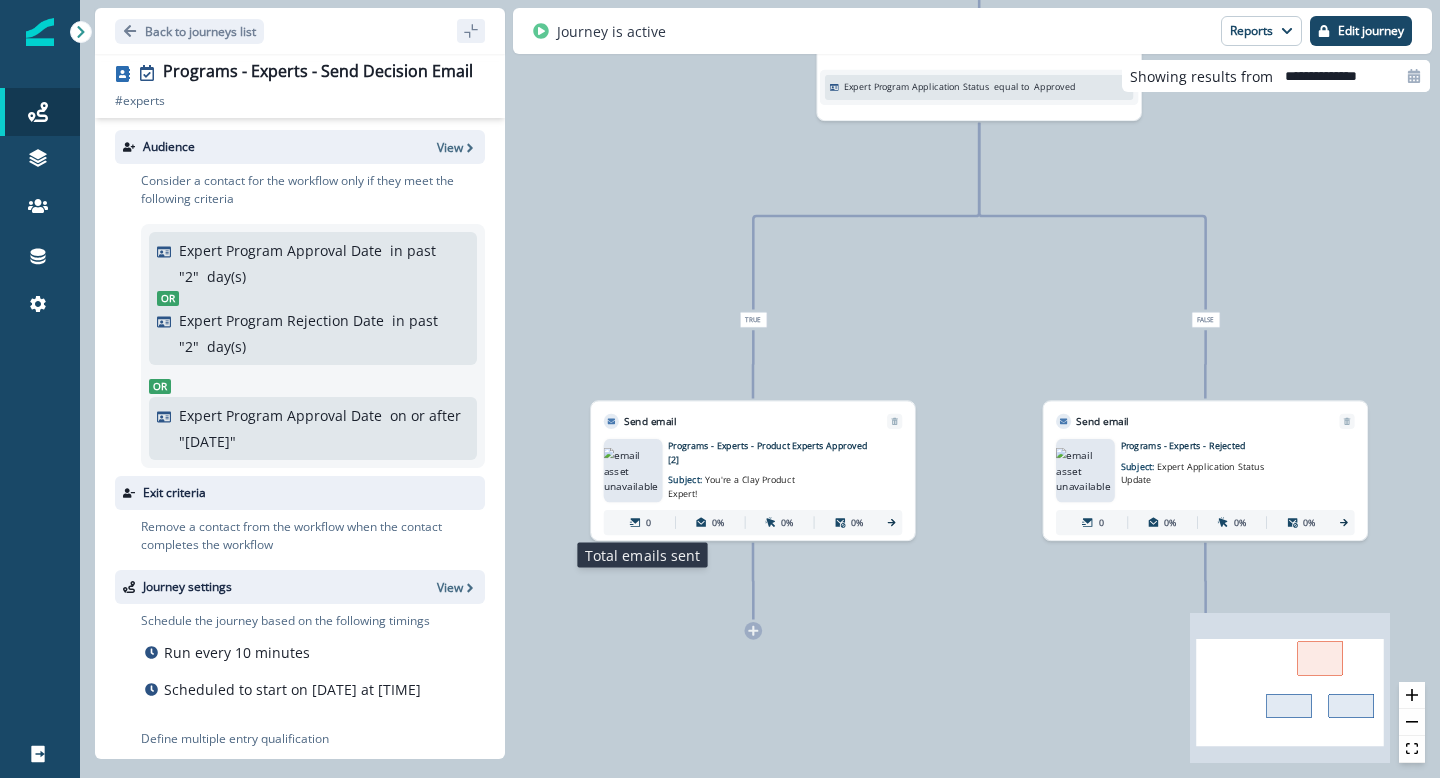click at bounding box center [635, 522] 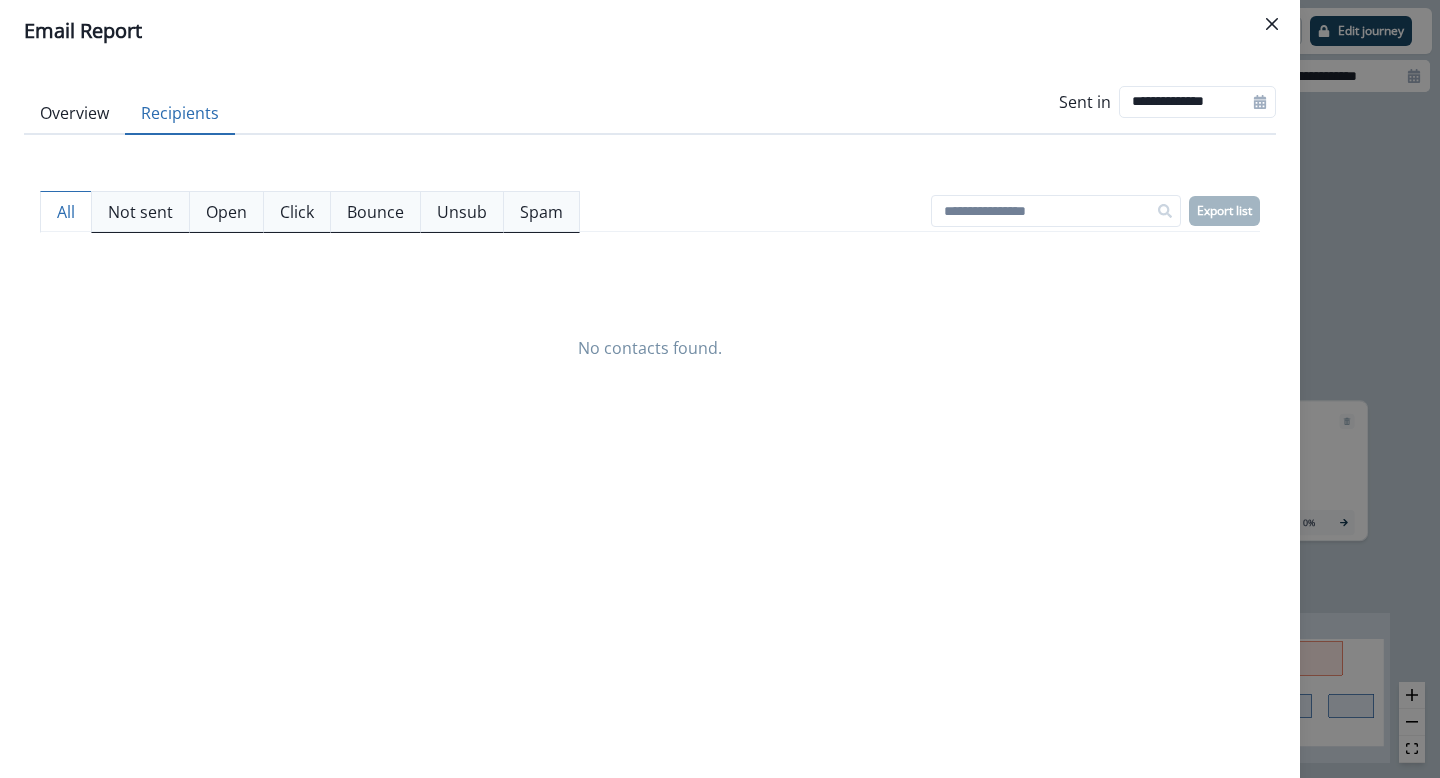 click on "Recipients" at bounding box center [180, 114] 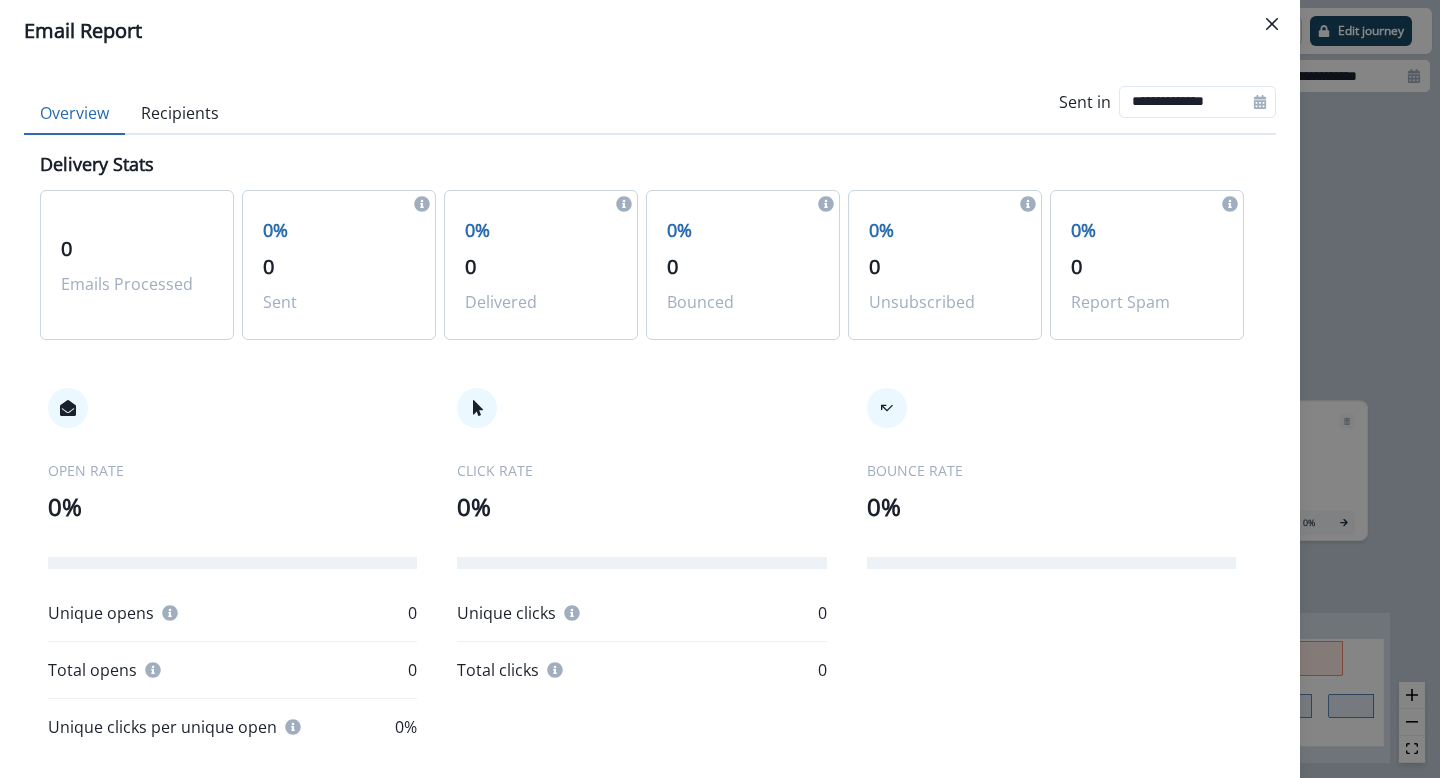 click on "Recipients" at bounding box center (180, 114) 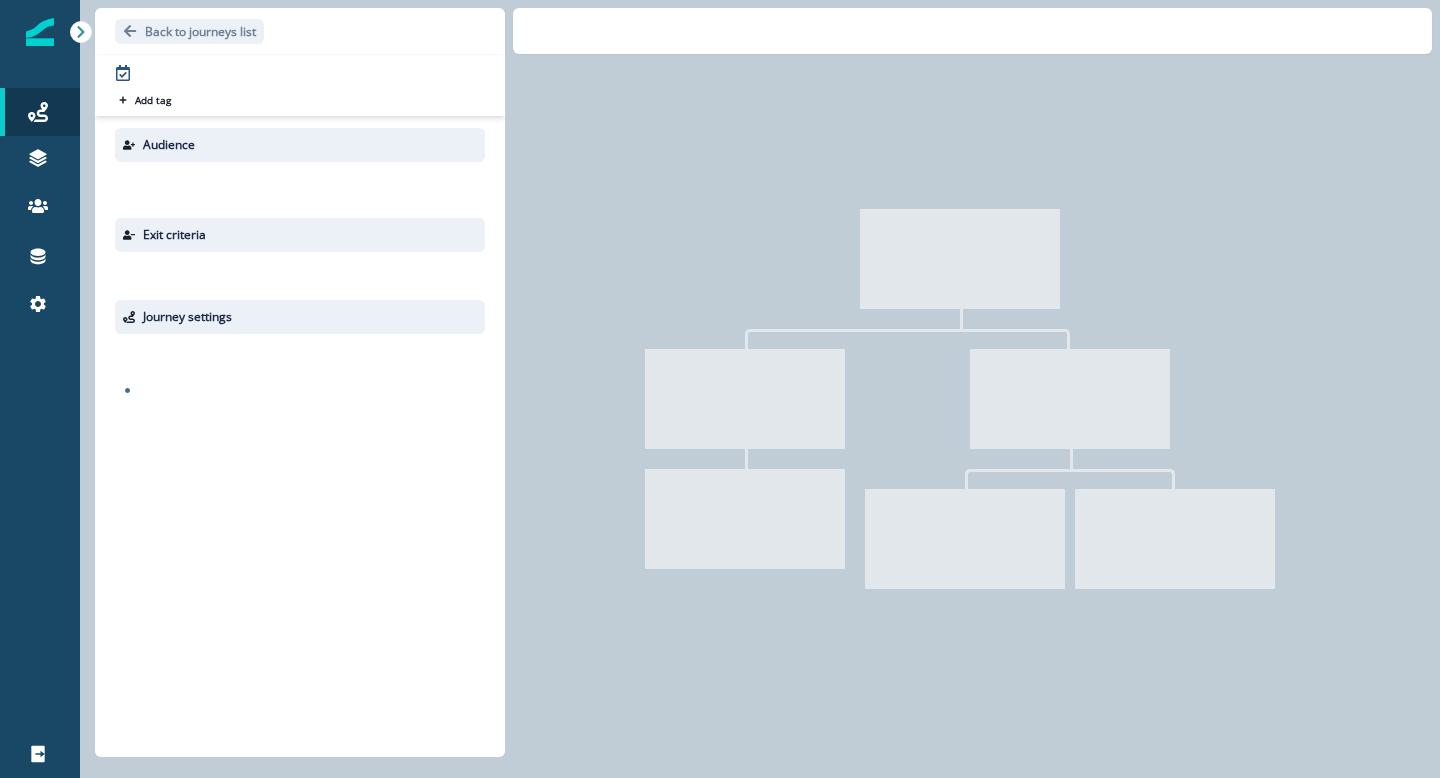 scroll, scrollTop: 0, scrollLeft: 0, axis: both 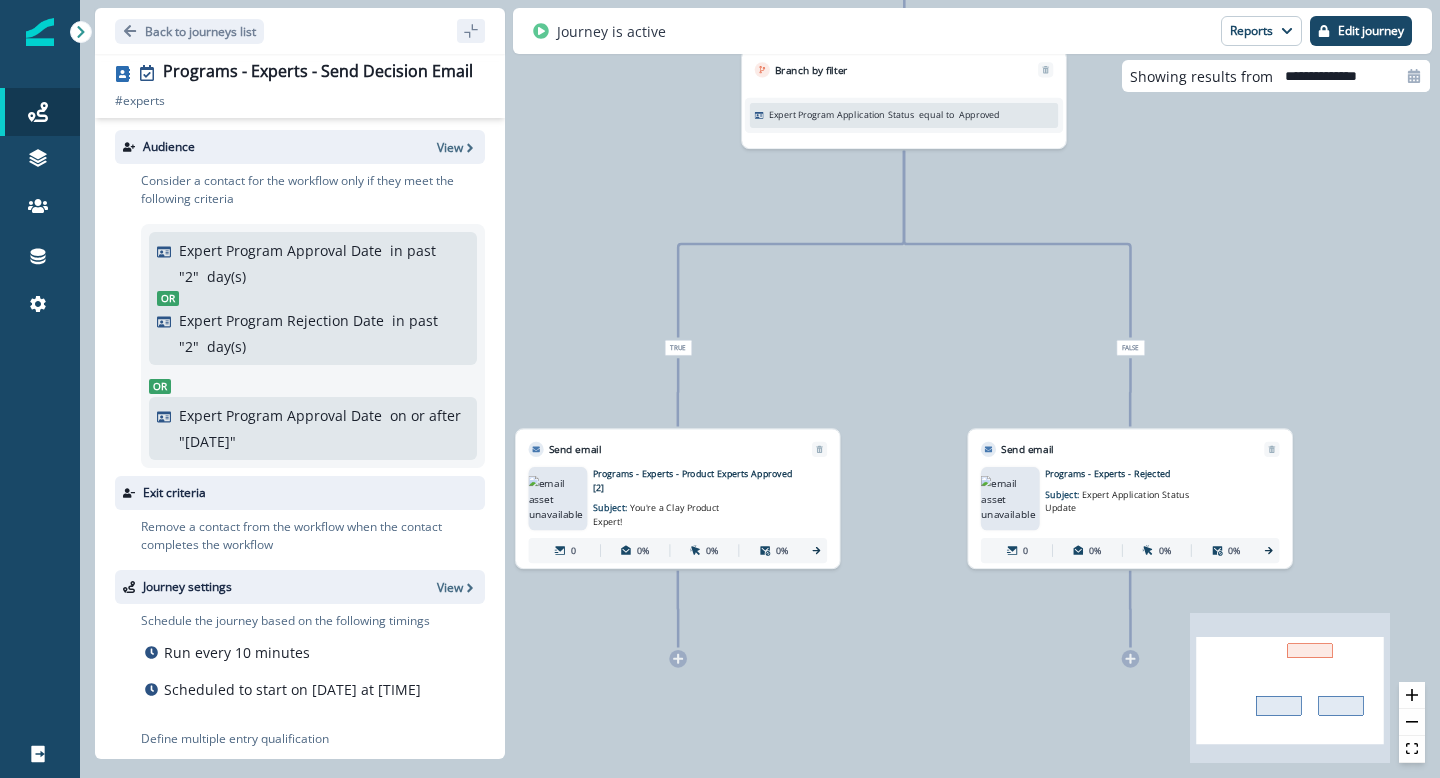 drag, startPoint x: 772, startPoint y: 431, endPoint x: 917, endPoint y: 355, distance: 163.71011 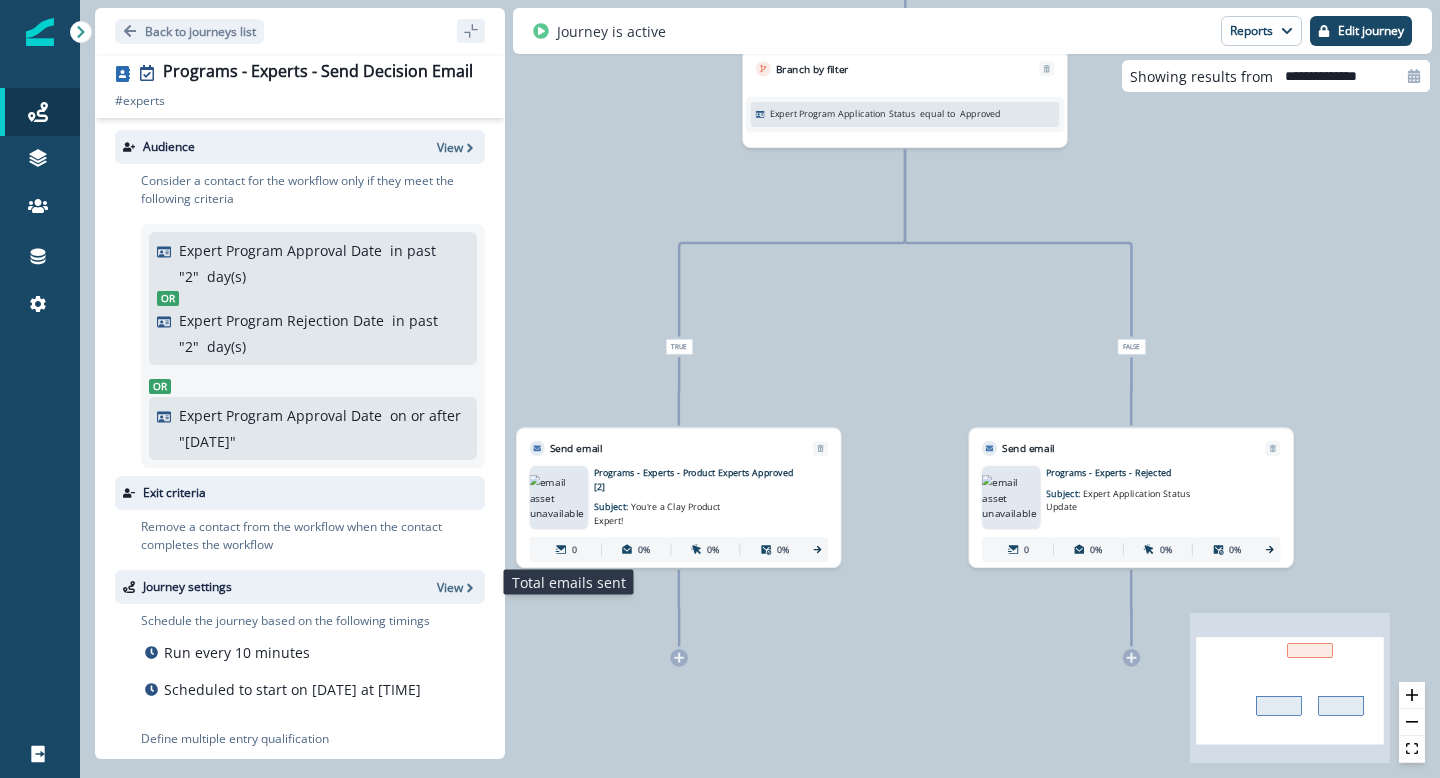 click on "0" at bounding box center [567, 549] 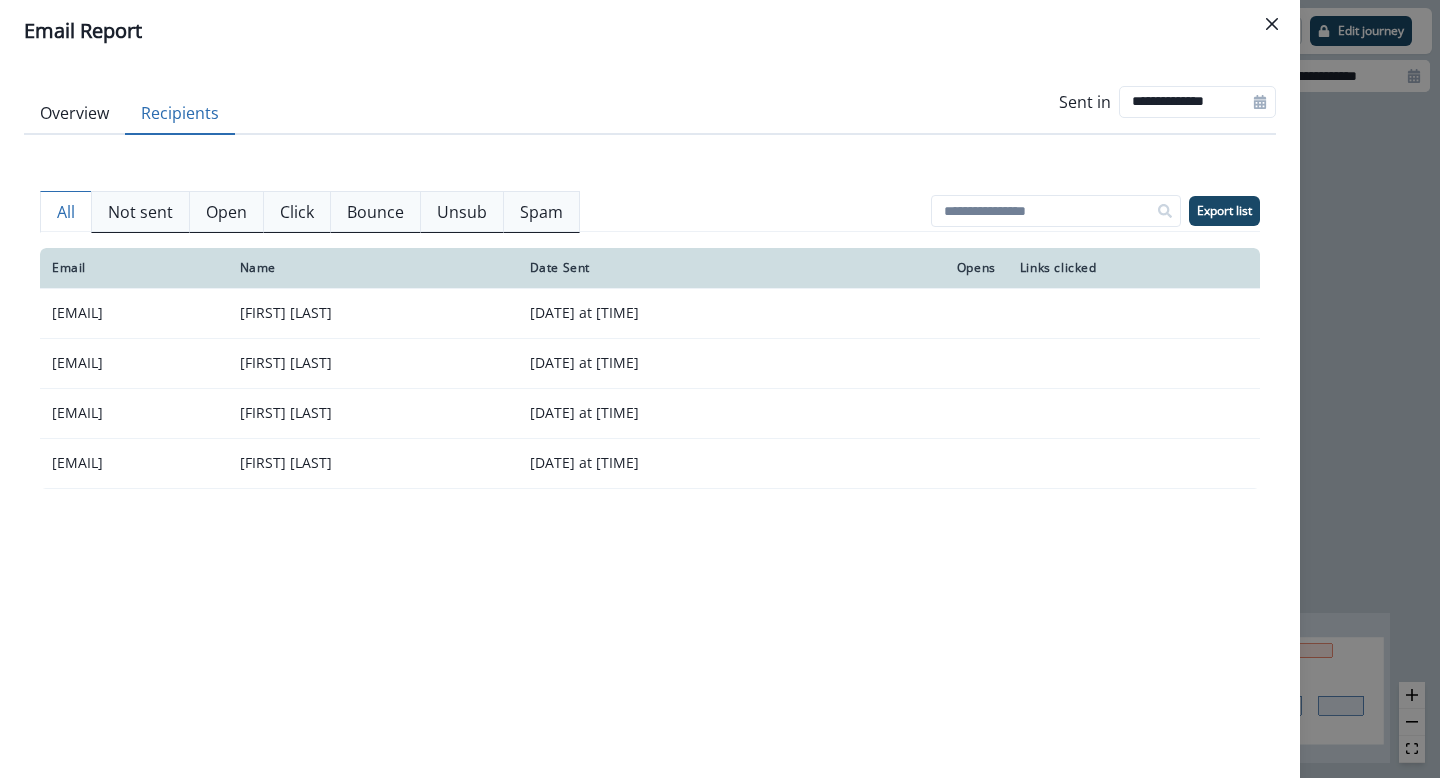 click on "Recipients" at bounding box center (180, 114) 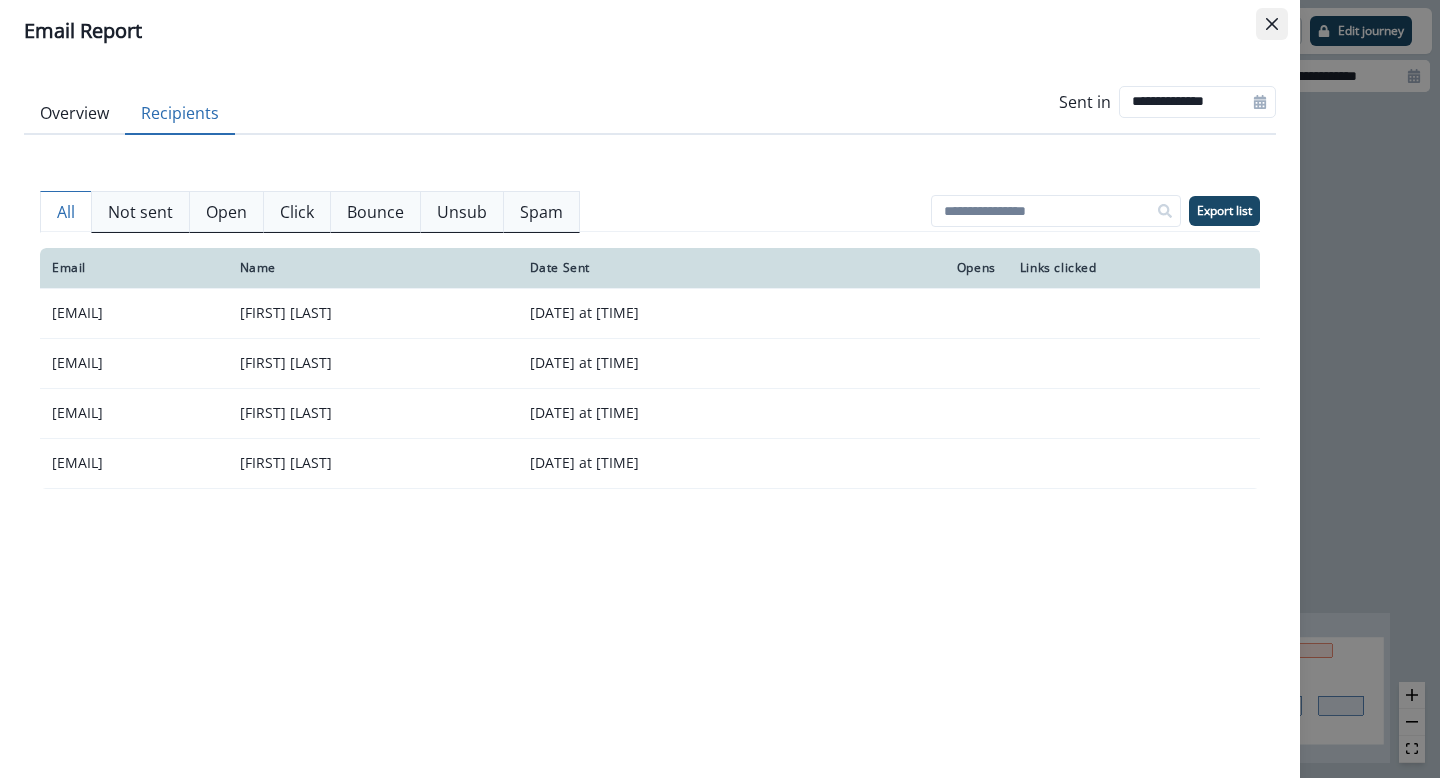 click at bounding box center [1272, 24] 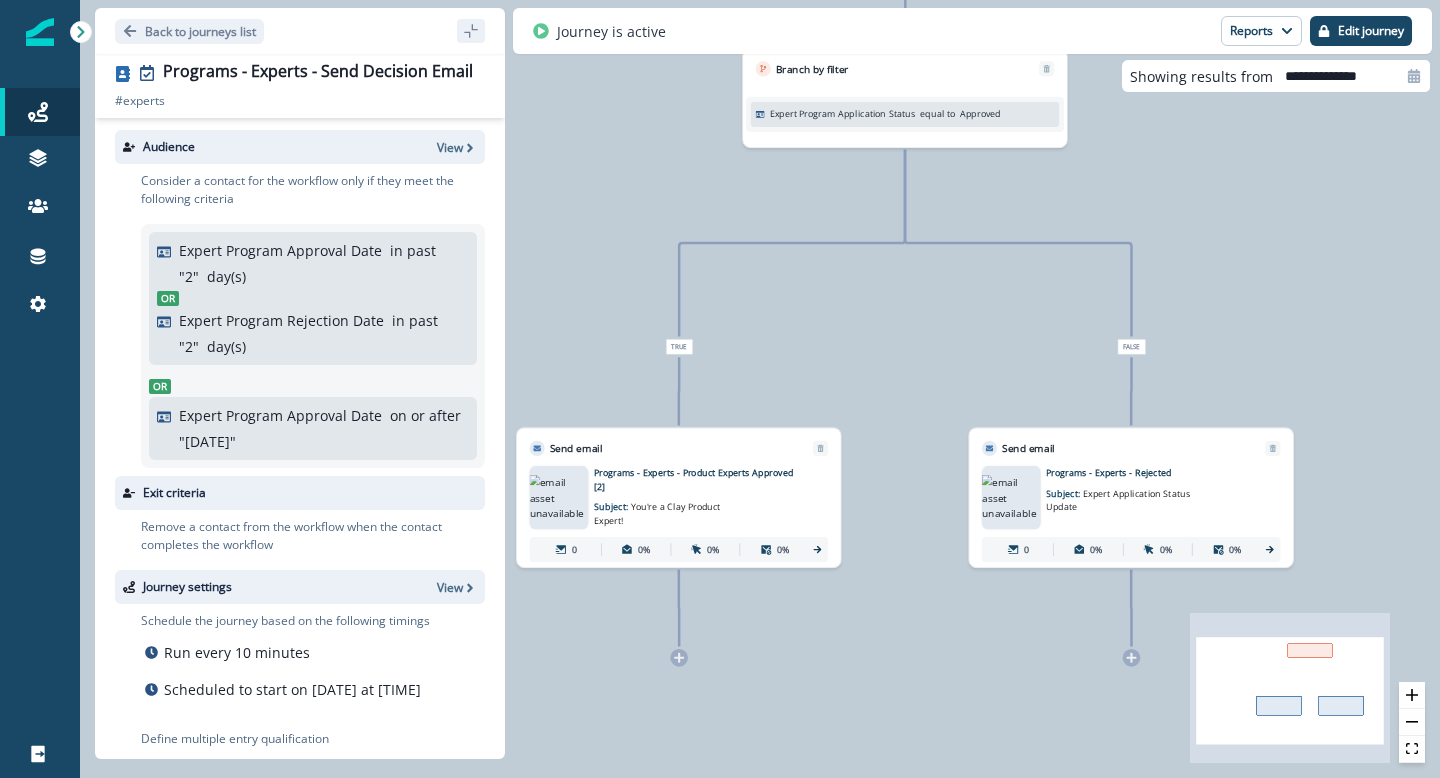 click on "Subject:   You're a Clay Product Expert!" at bounding box center (673, 510) 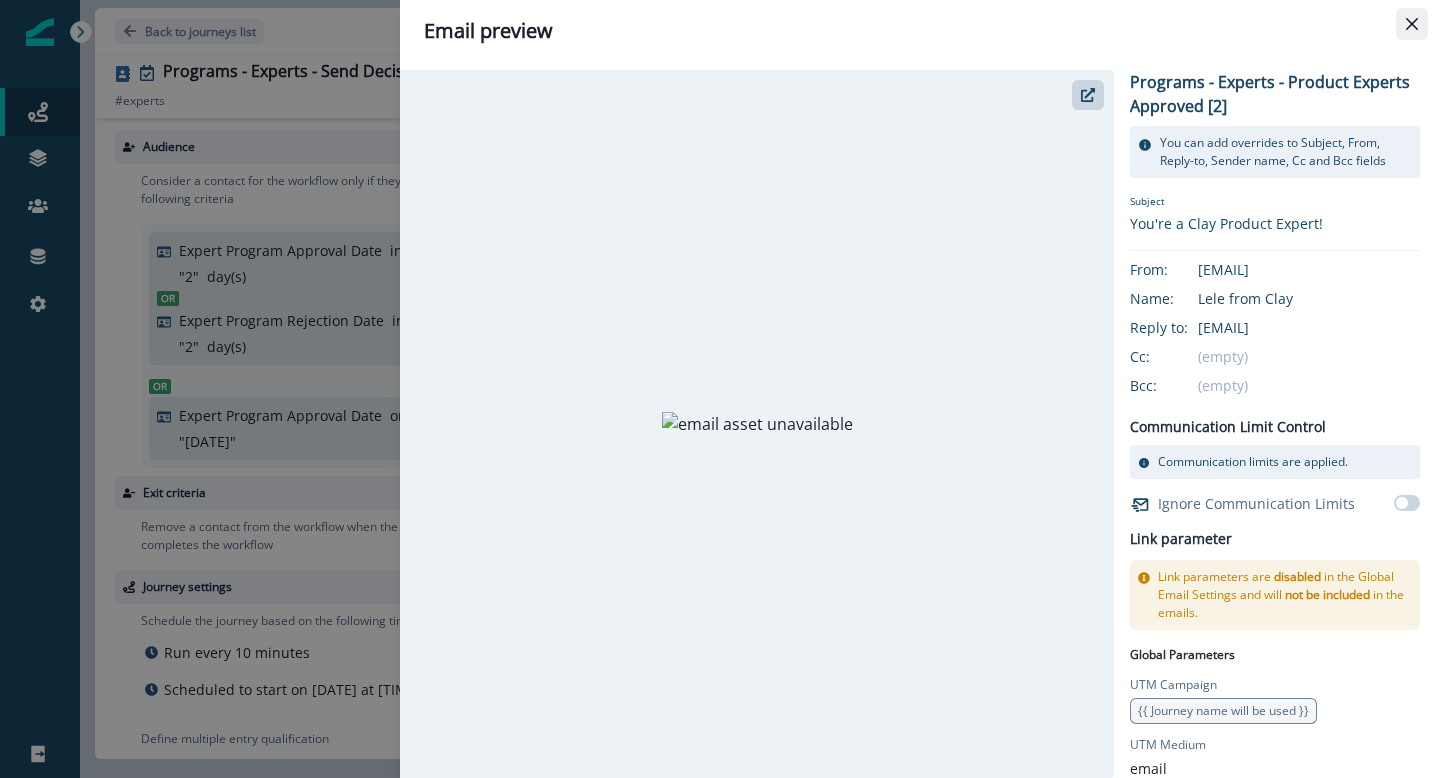 click at bounding box center [1412, 24] 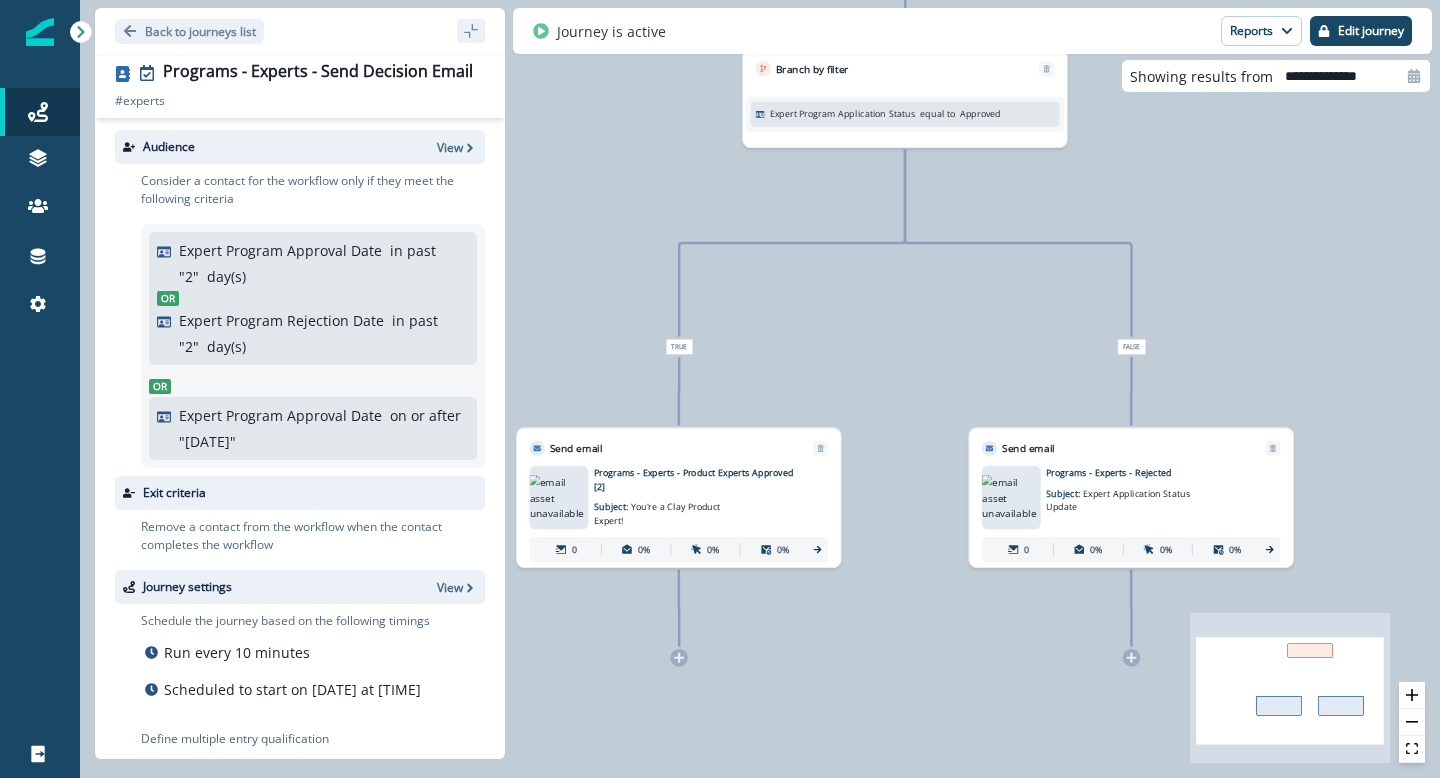 click on "You're a Clay Product Expert!" at bounding box center (657, 513) 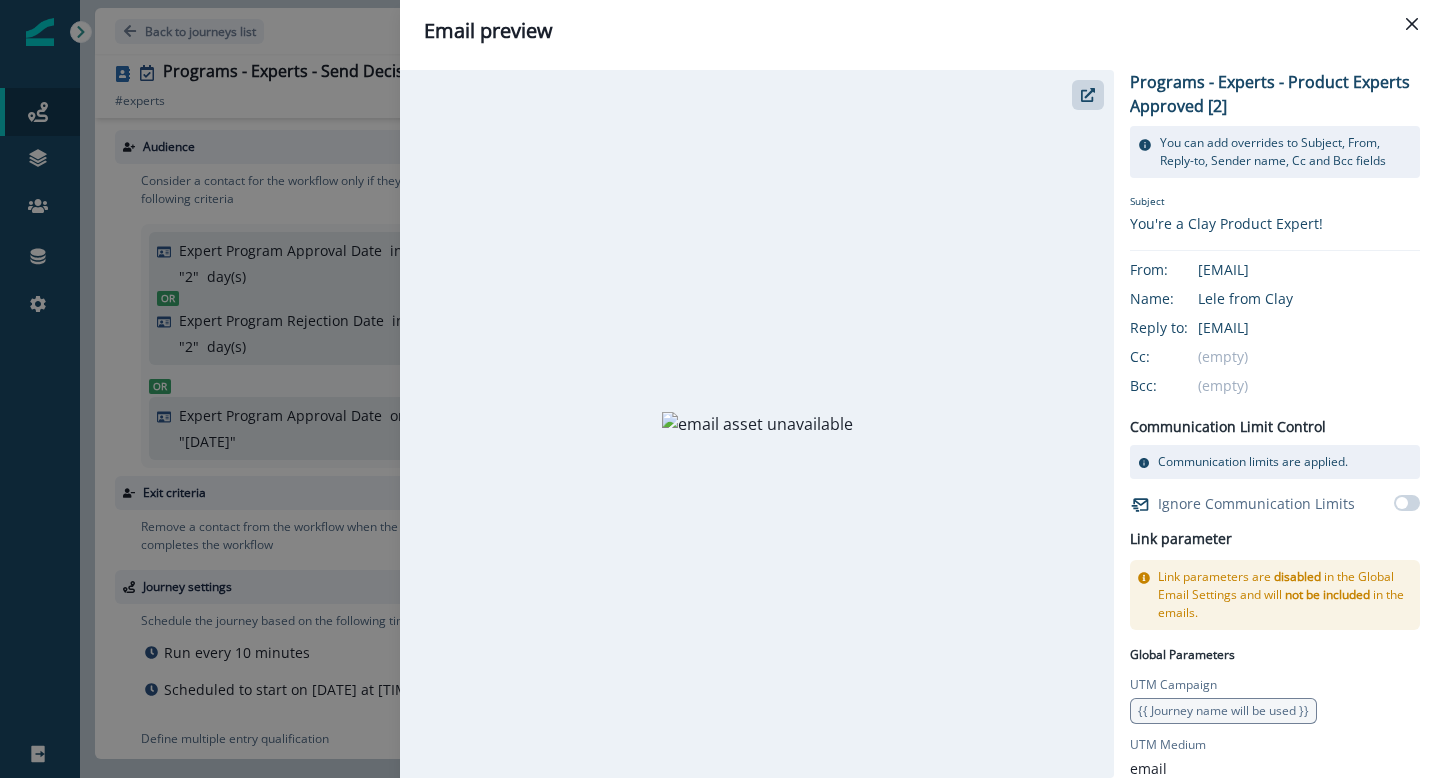 click on "Email preview Programs - Experts - Product Experts Approved [2] You can add overrides to Subject, From, Reply-to, Sender name, Cc and Bcc fields Email configuration Subject You're a Clay Product Expert! From: lele.xu@clay.com Name: Lele from Clay Reply to: lele.xu@clay.com Cc: (empty) Bcc: (empty) Communication Limit Control Communication limits are applied. Ignore Communication Limits Link parameter Link parameters are   disabled   in the Global Email Settings and will   not be included   in the emails. Link parameter configuration Global Parameters UTM Campaign {{ Journey name will be used }} UTM Medium email UTM Source inflection UTM Content {{ Email asset name will be used }} Asset Parameters Email Parameters" at bounding box center (720, 389) 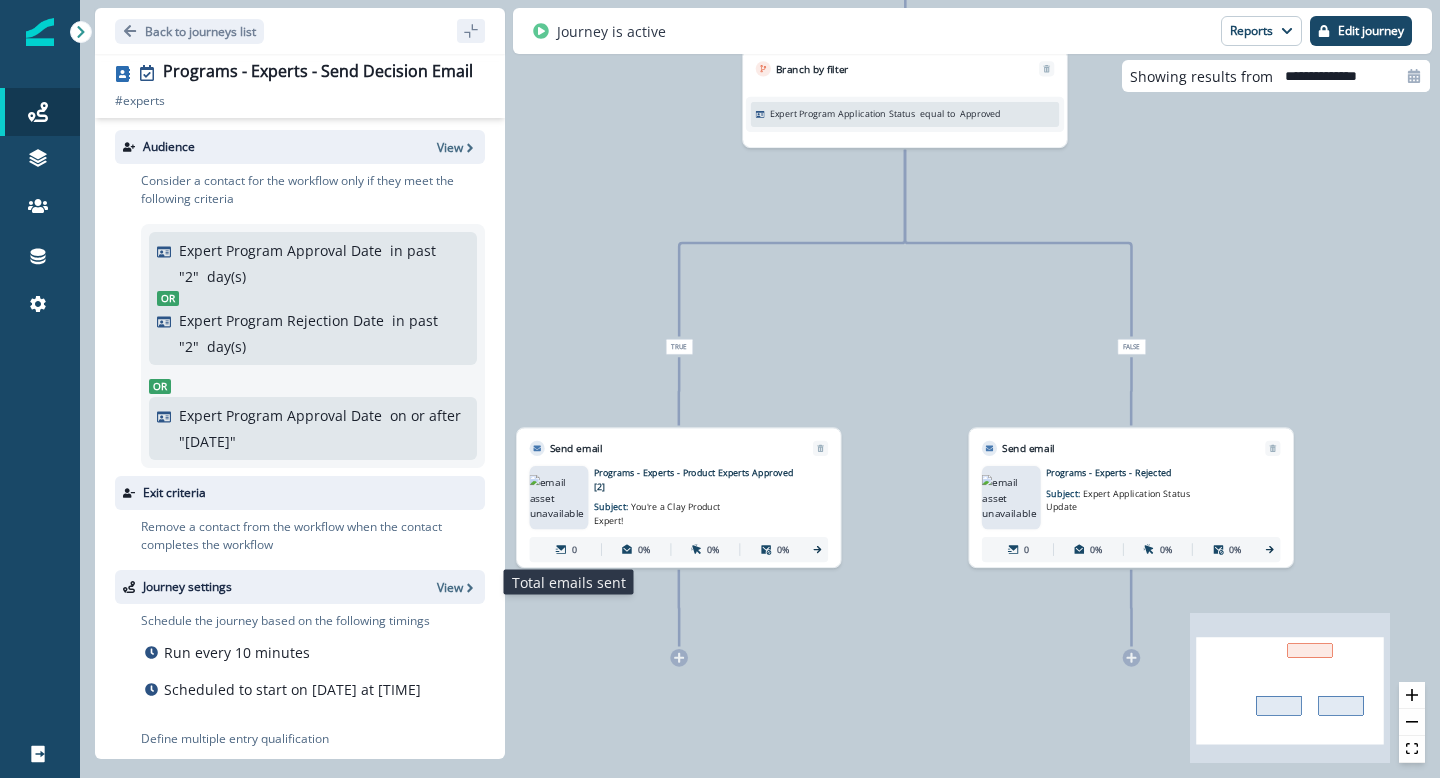 click on "0" at bounding box center [567, 549] 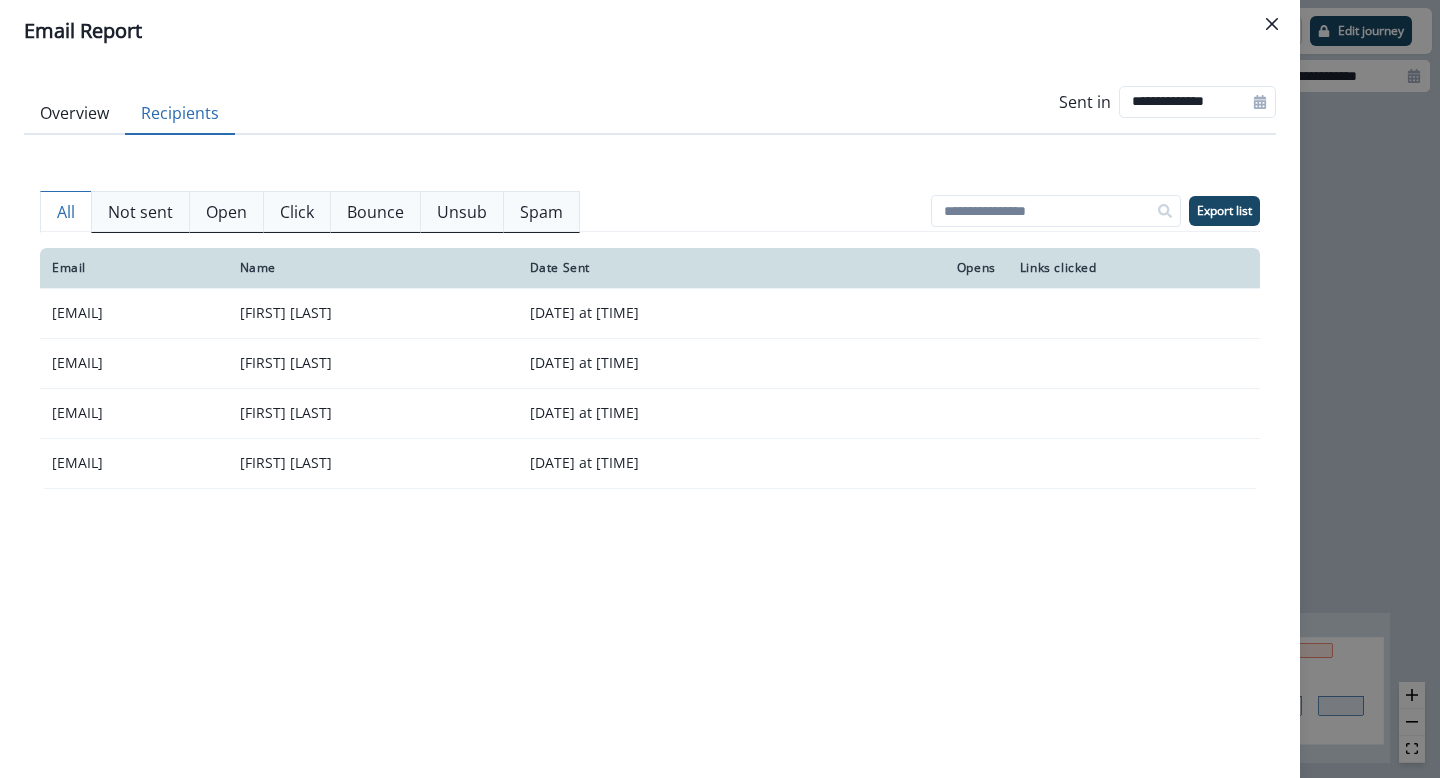 click on "Recipients" at bounding box center [180, 114] 